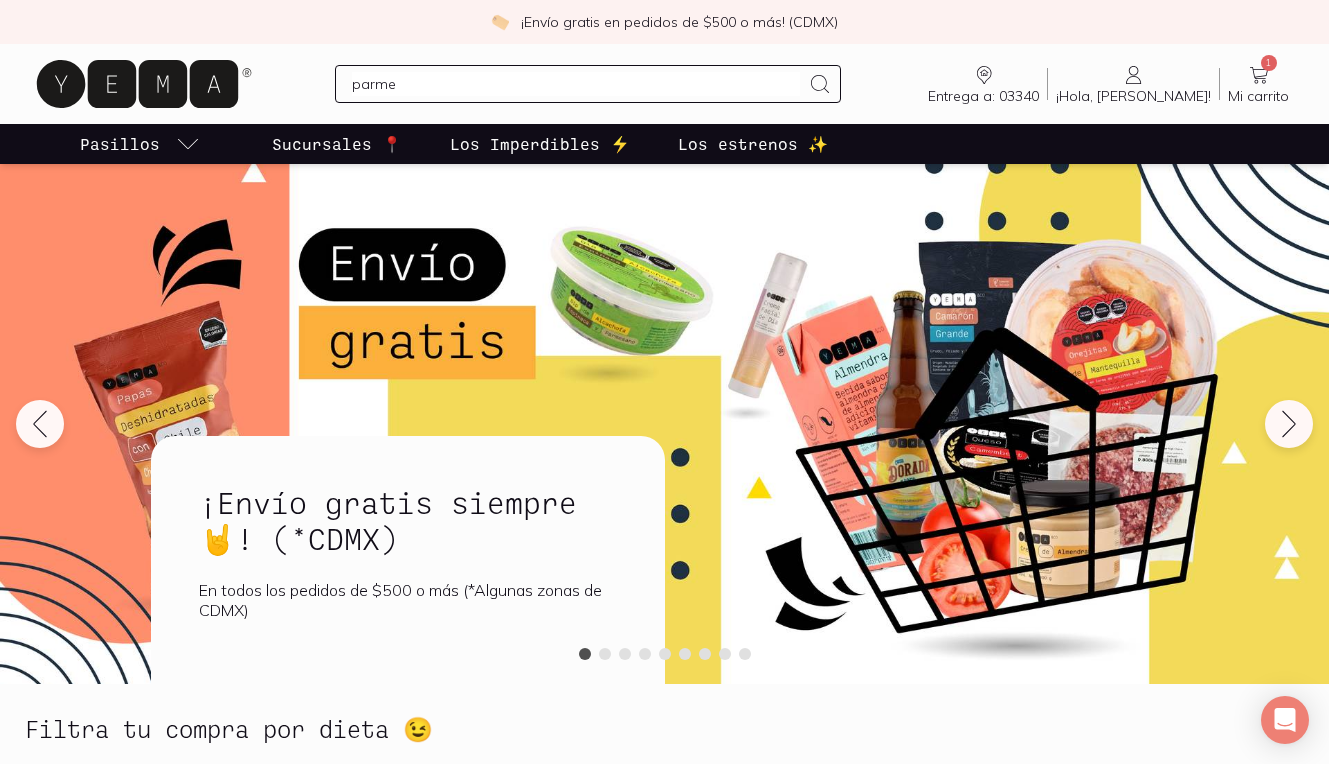 scroll, scrollTop: 0, scrollLeft: 0, axis: both 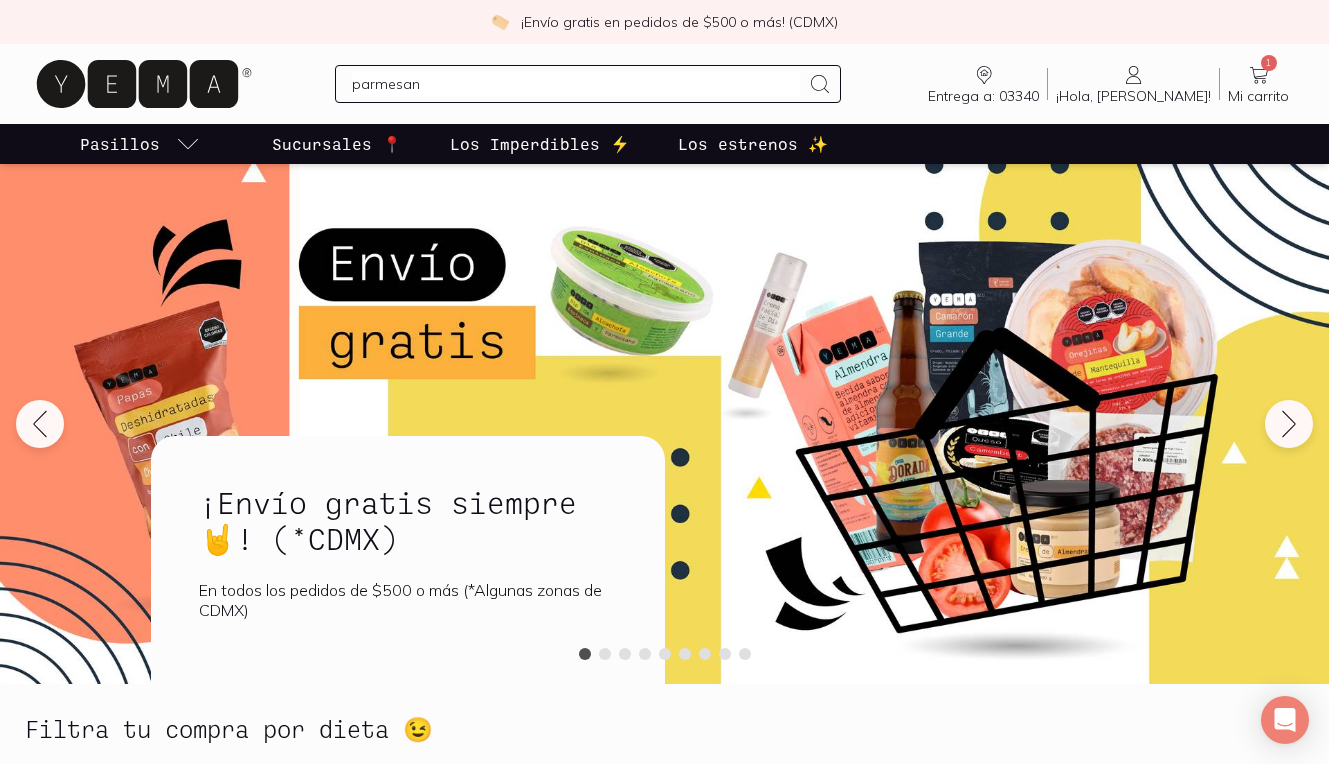 type on "parmesano" 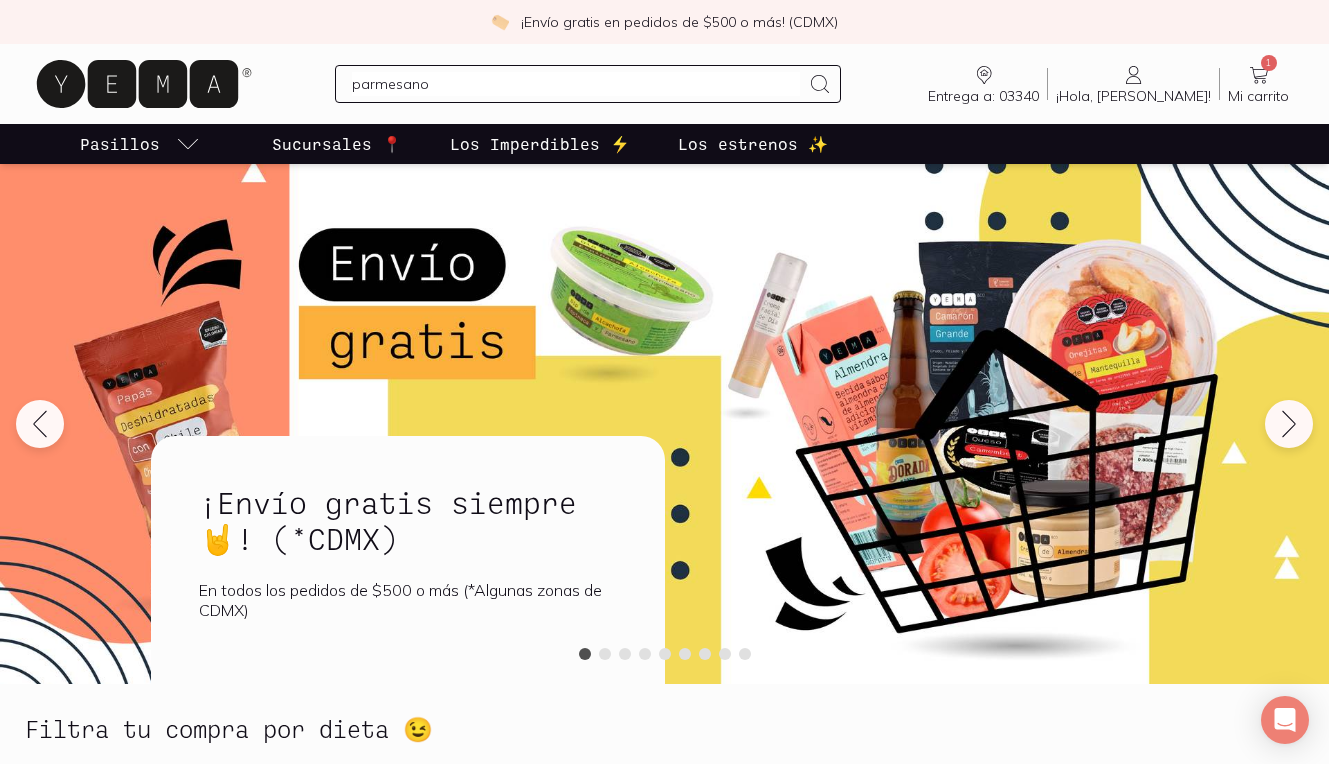 type 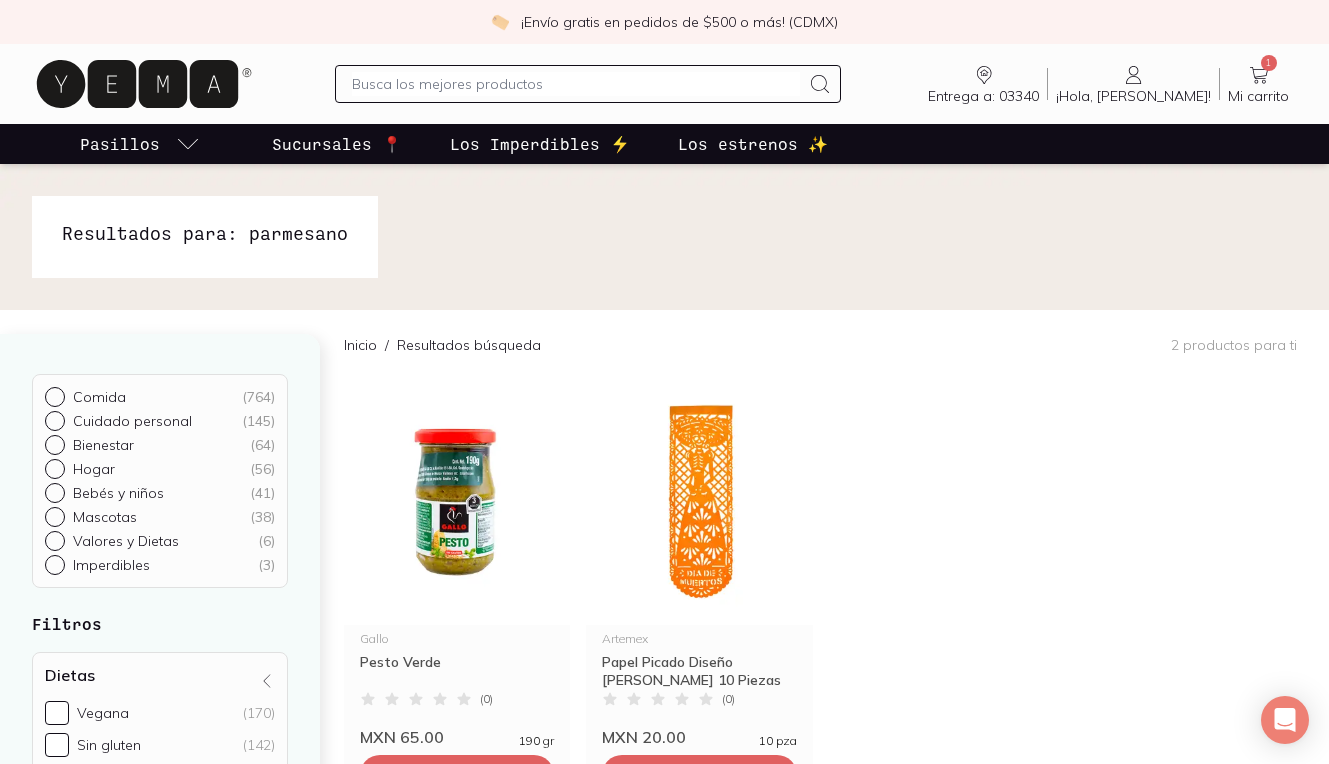 click at bounding box center (576, 84) 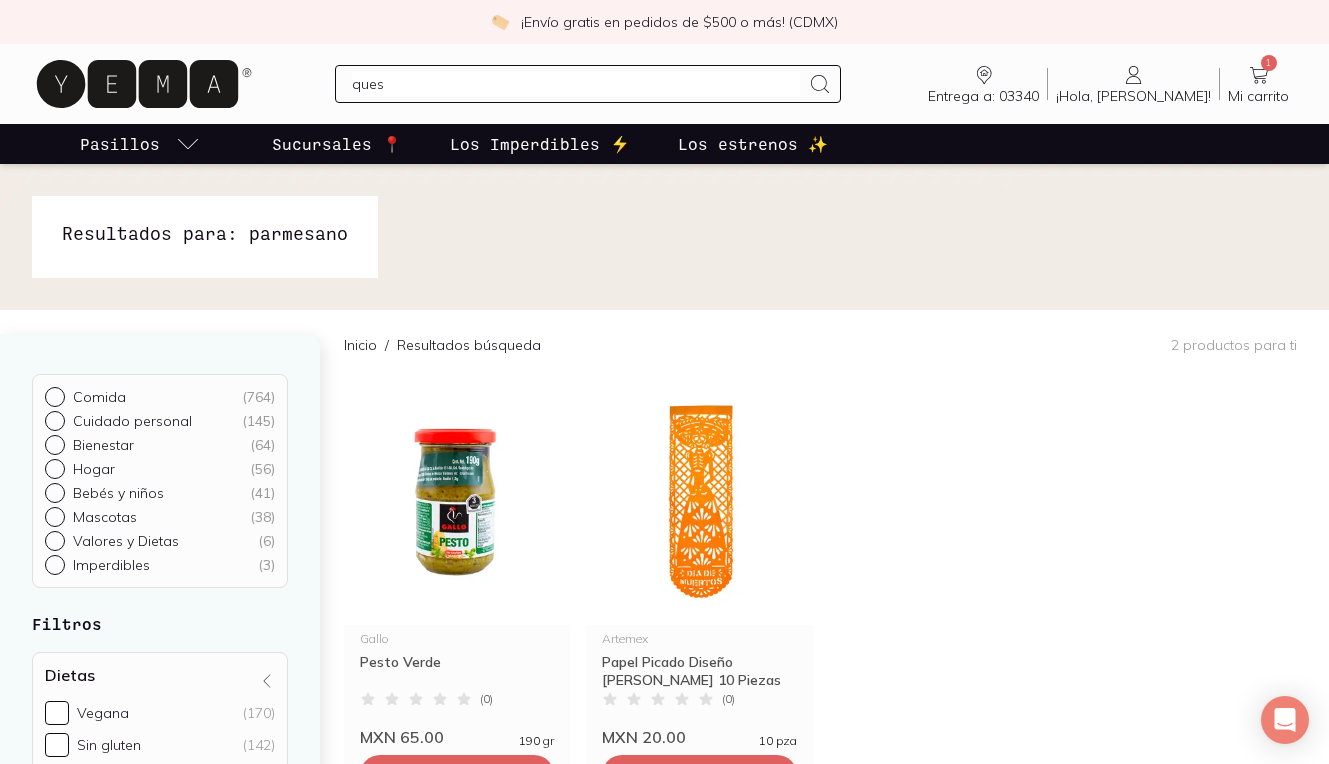 type on "queso" 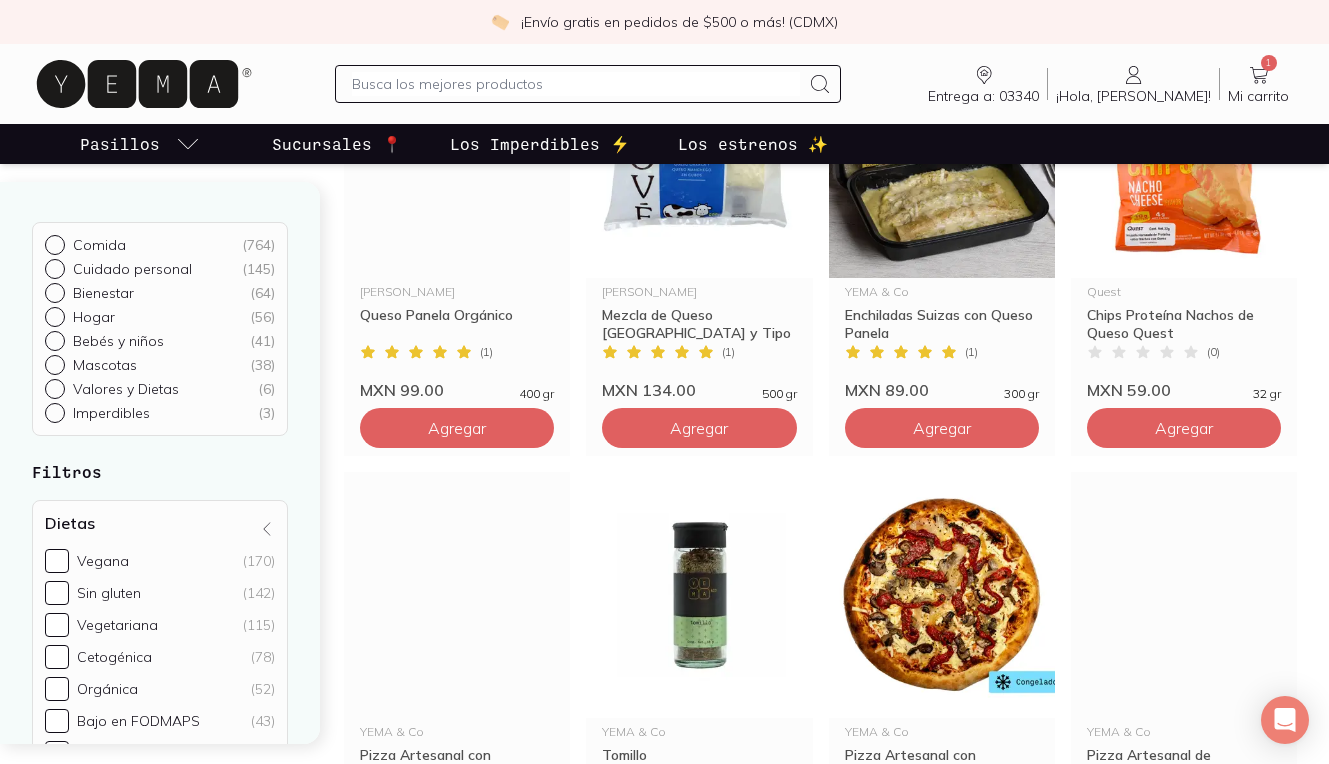 scroll, scrollTop: 1672, scrollLeft: 0, axis: vertical 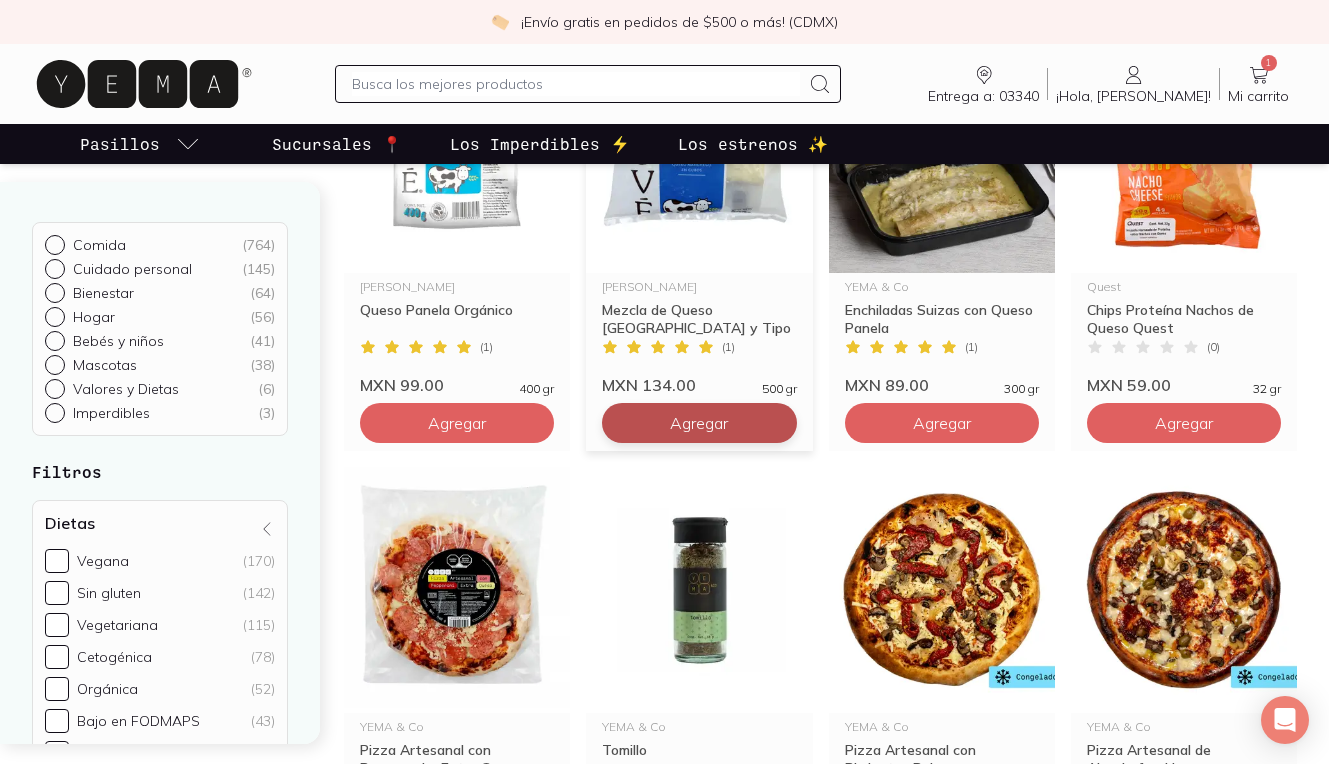 click on "Agregar" at bounding box center (457, -897) 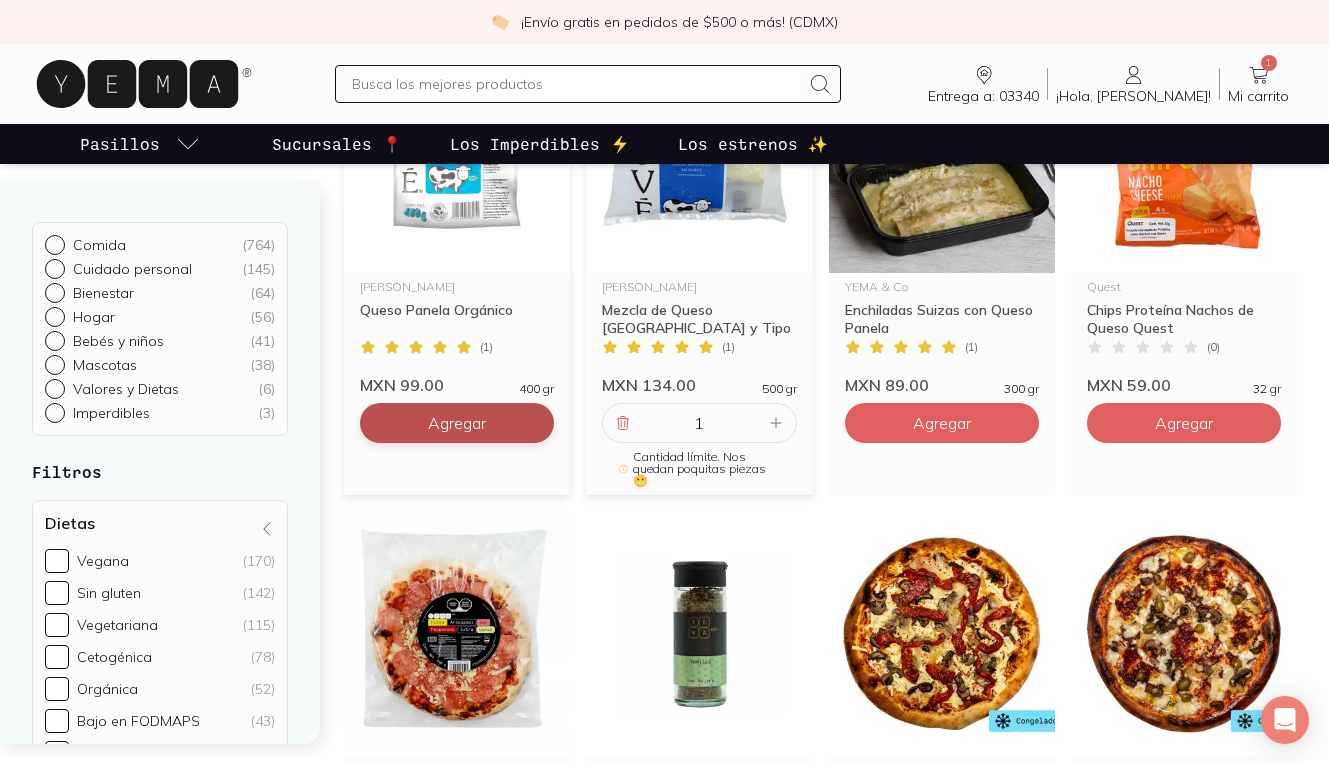 click on "Agregar" at bounding box center [457, -897] 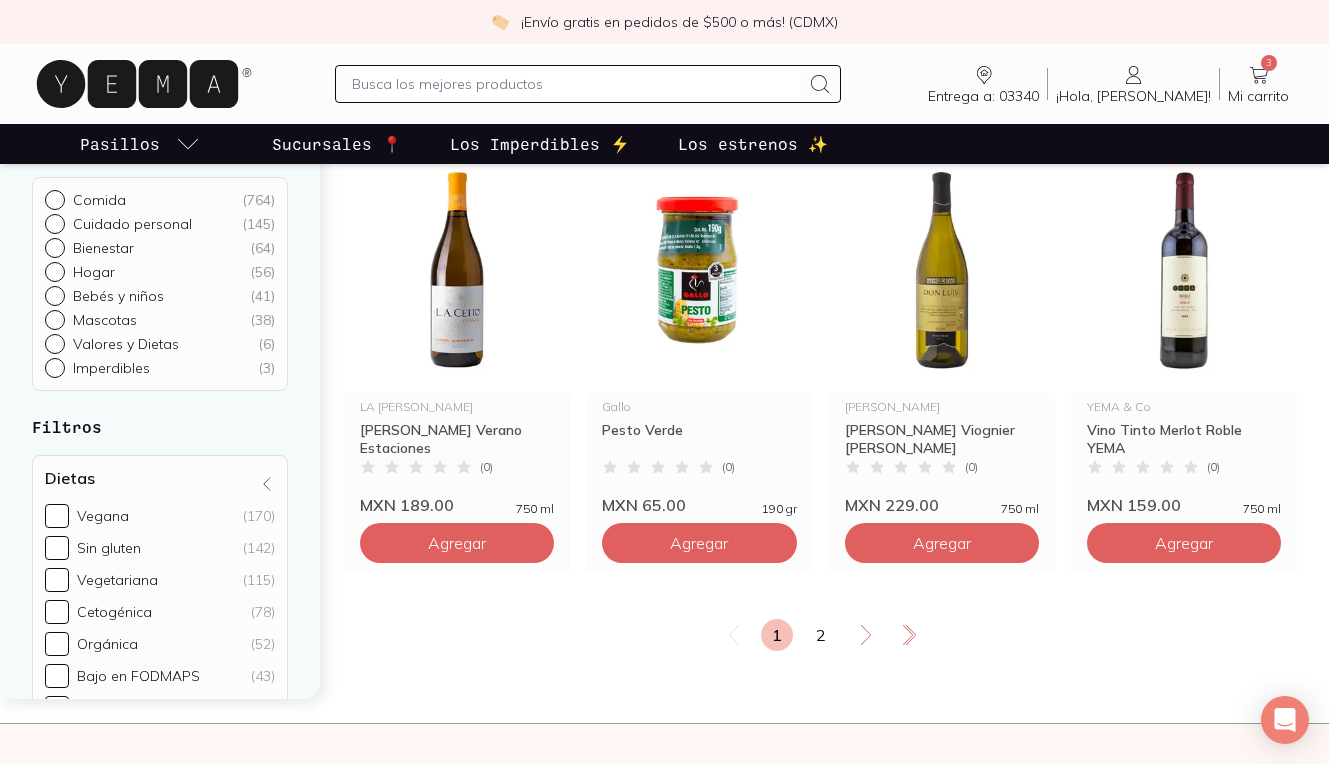 scroll, scrollTop: 2483, scrollLeft: 0, axis: vertical 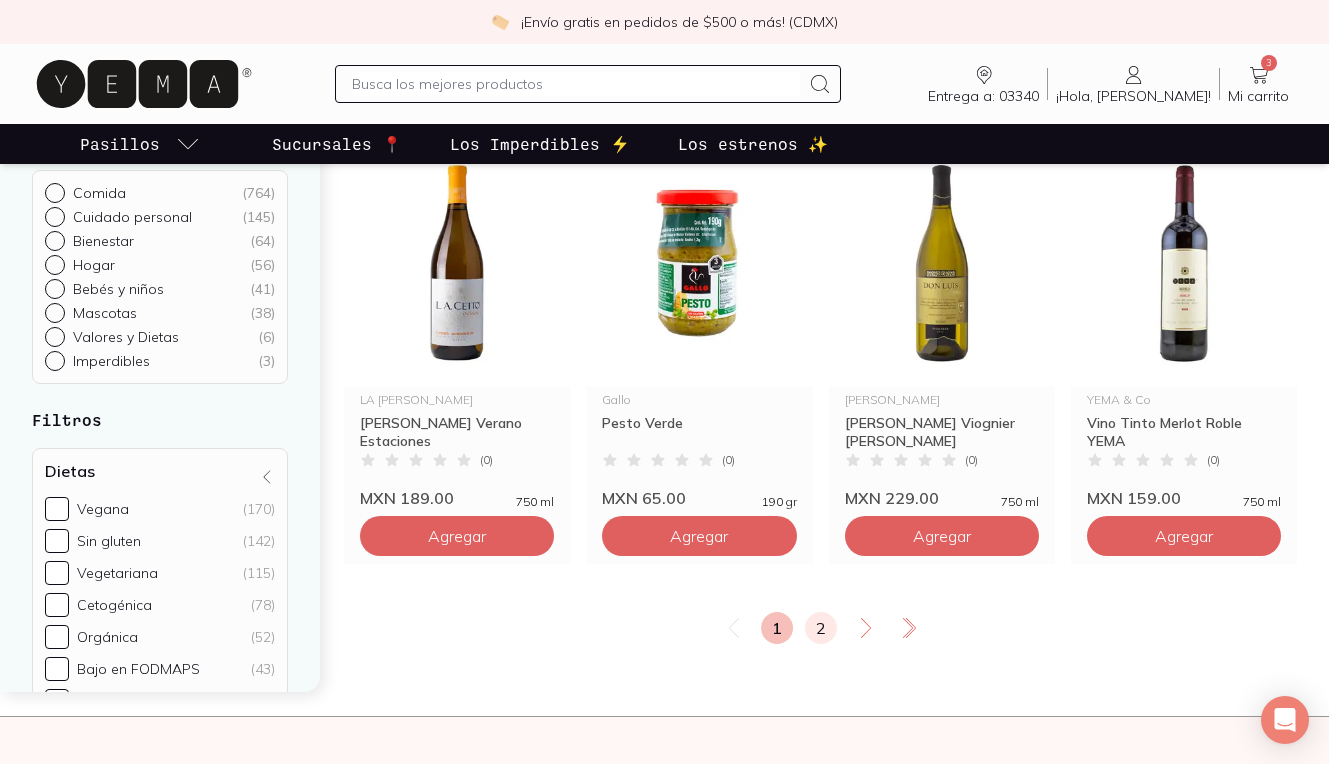 click on "2" at bounding box center (821, 628) 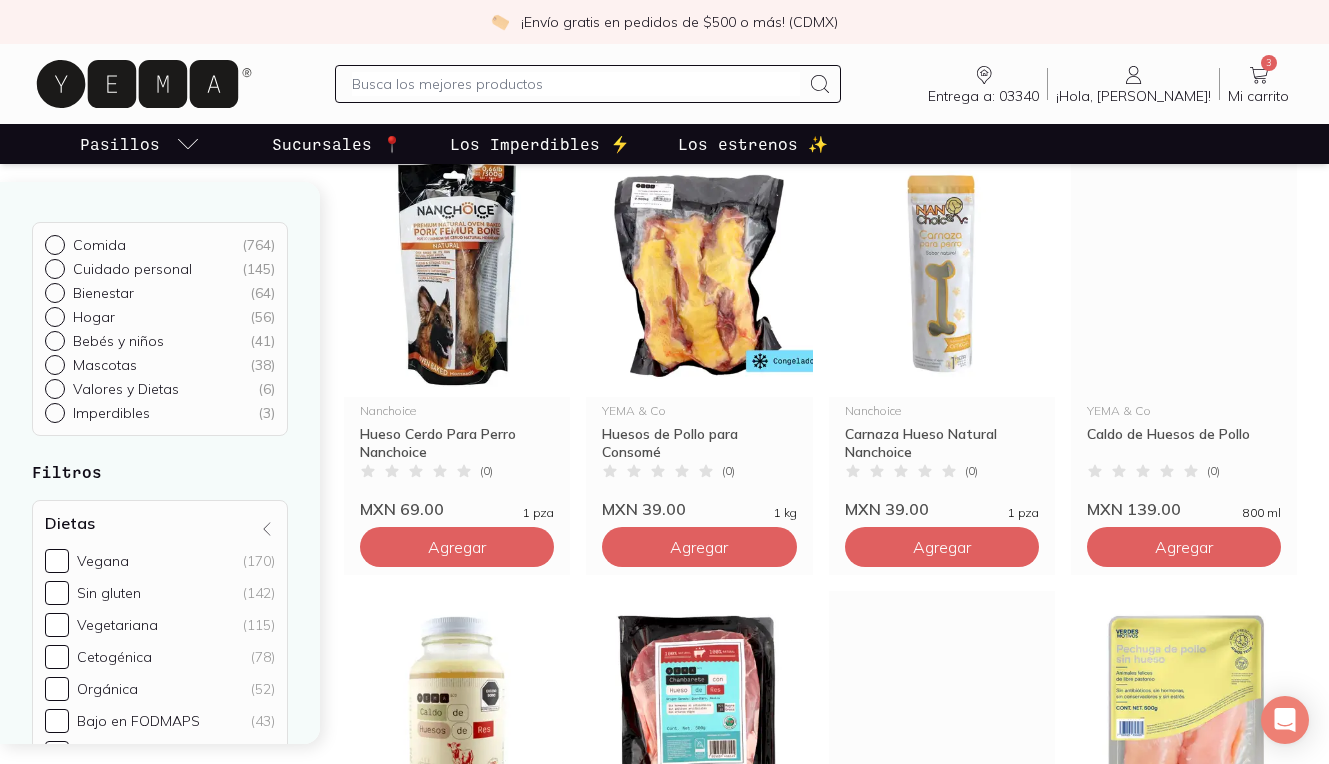 scroll, scrollTop: 457, scrollLeft: 0, axis: vertical 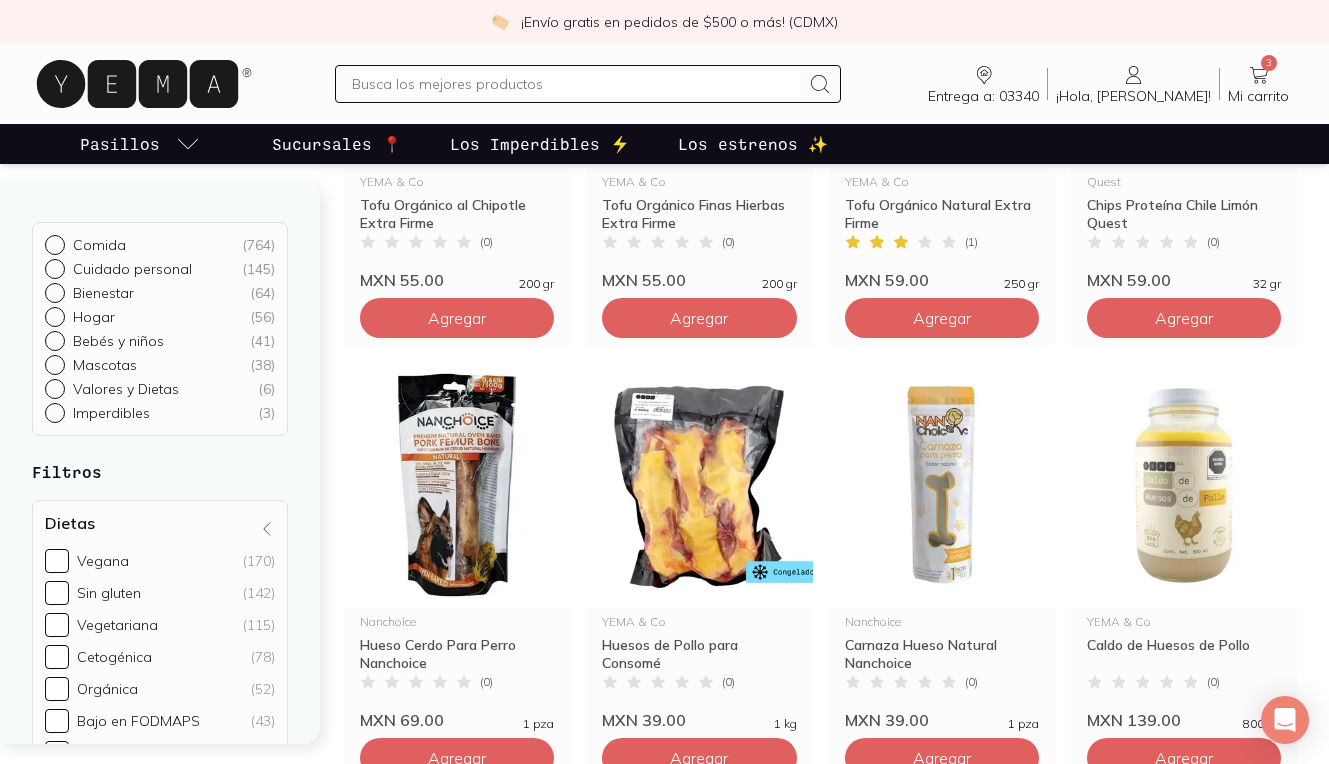 click at bounding box center (576, 84) 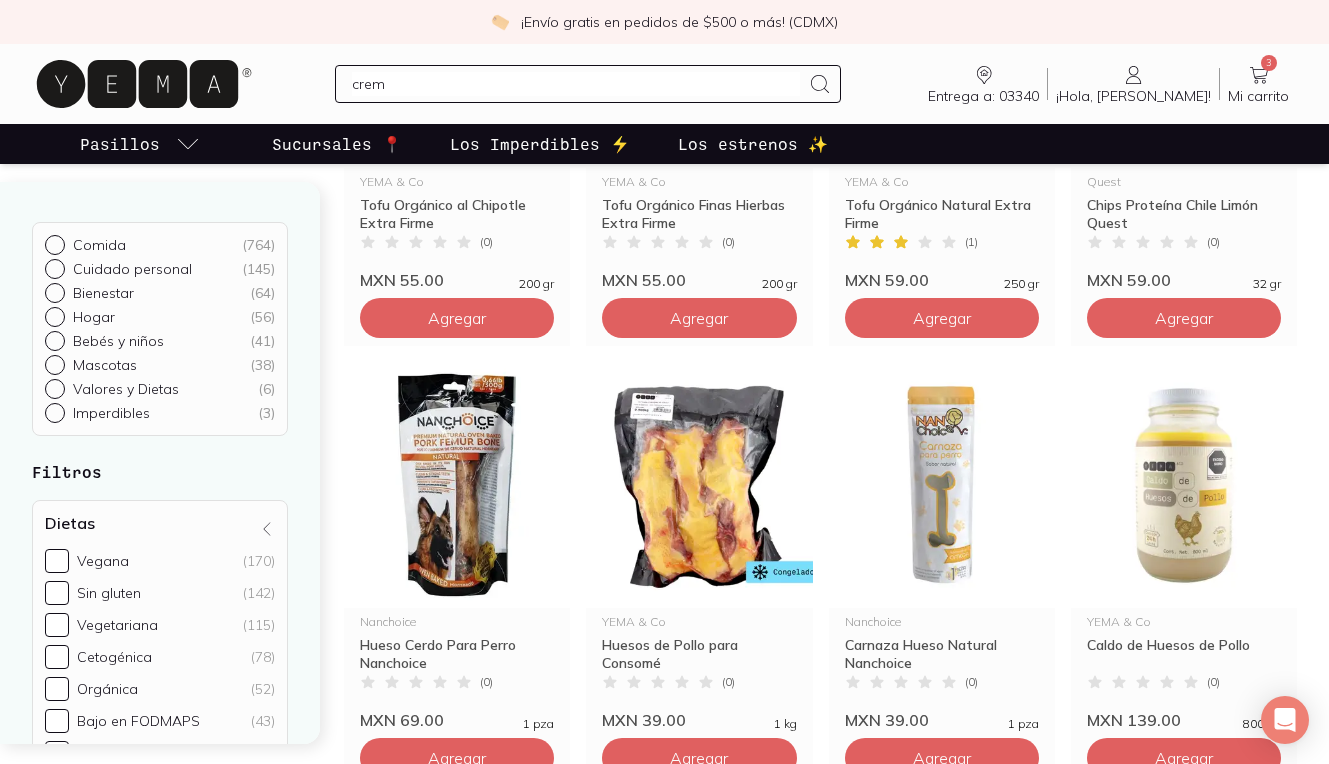 type on "crema" 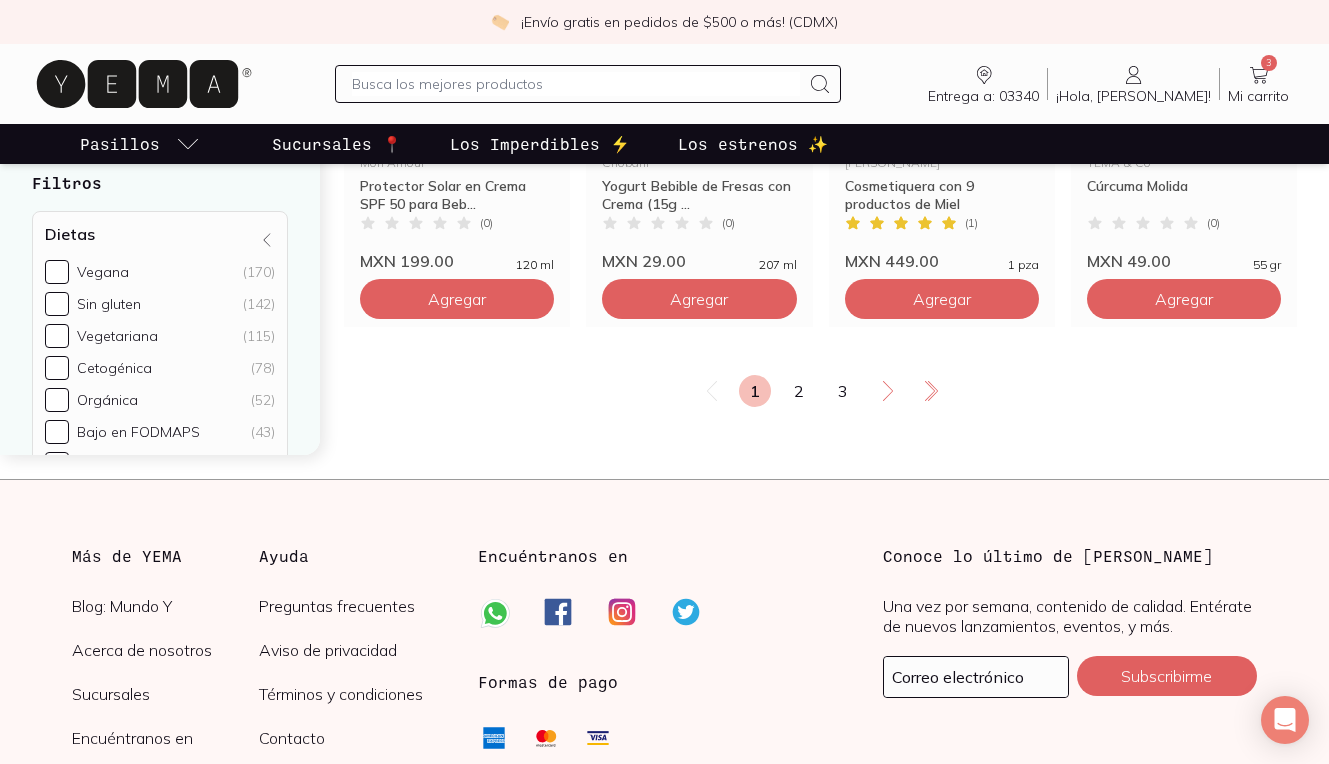 scroll, scrollTop: 2672, scrollLeft: 0, axis: vertical 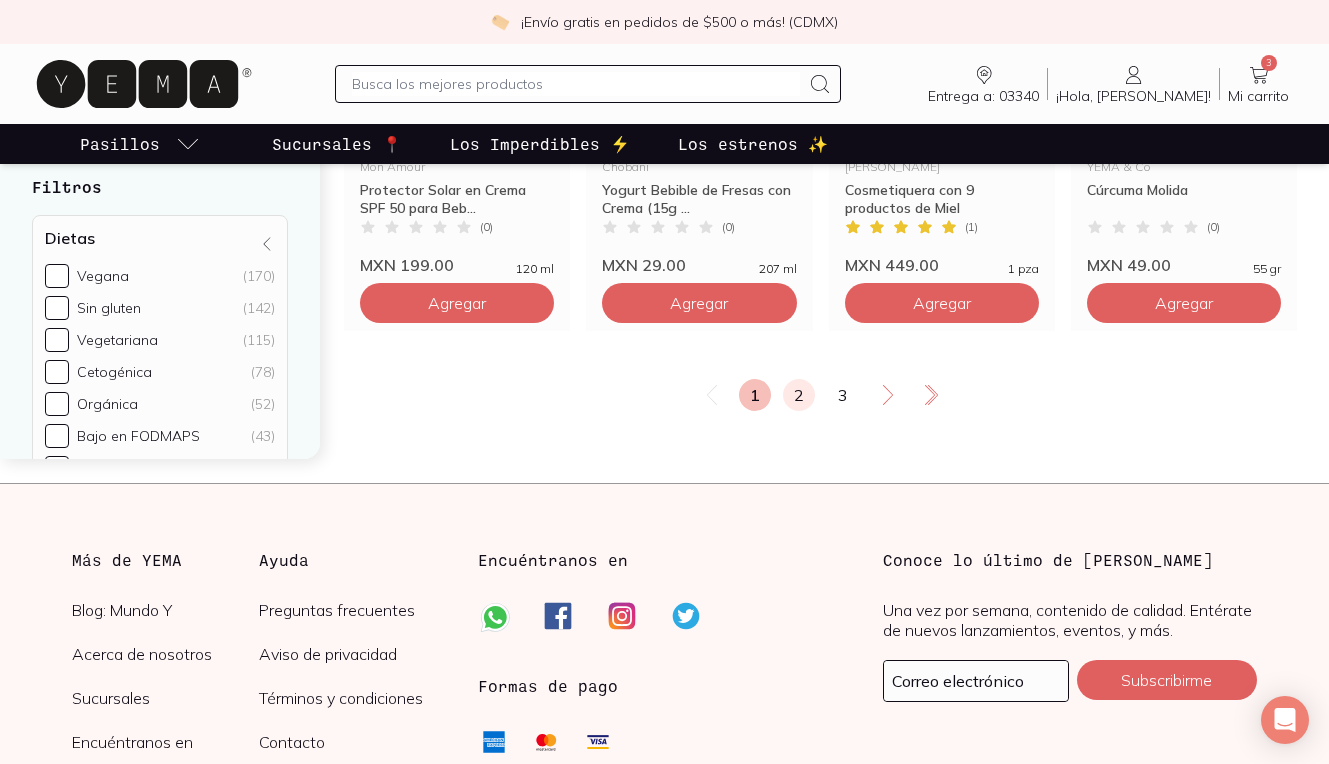 click on "2" at bounding box center [799, 395] 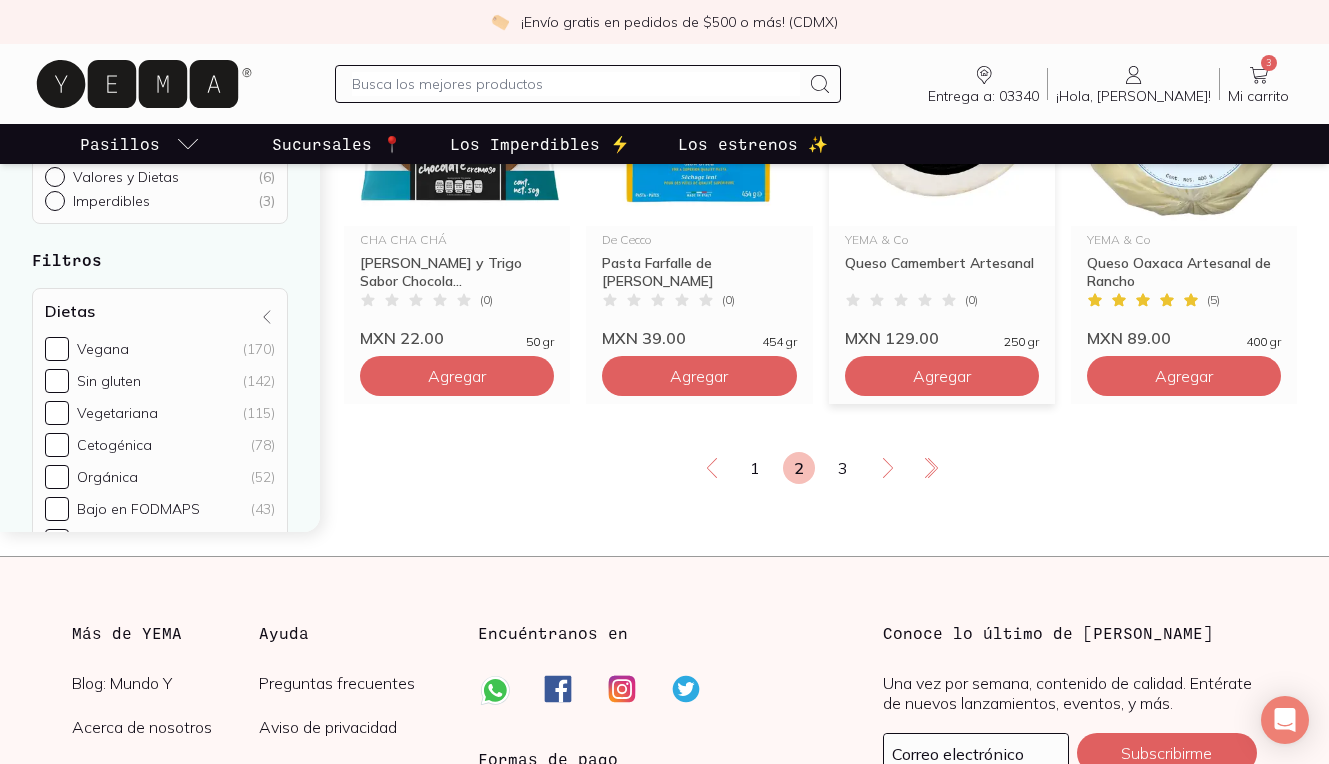 scroll, scrollTop: 2623, scrollLeft: 0, axis: vertical 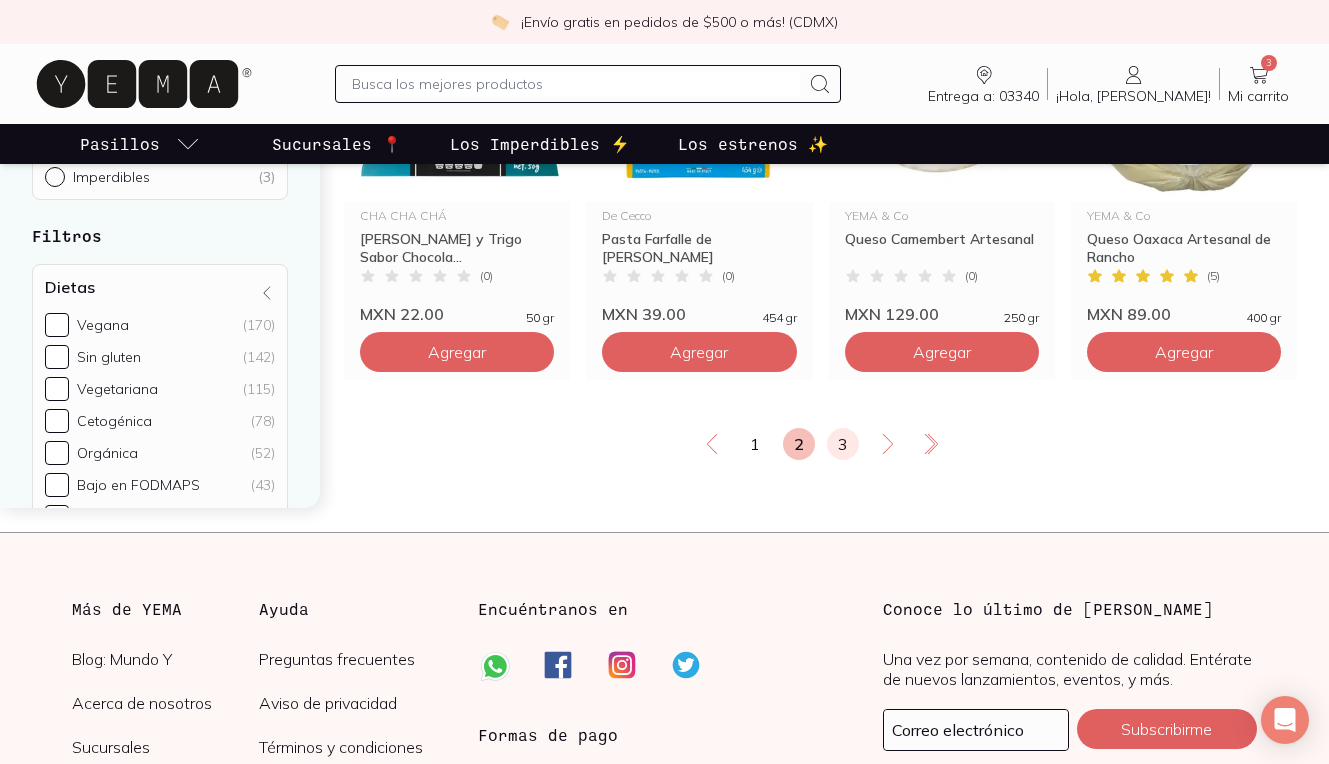 click on "3" at bounding box center (843, 444) 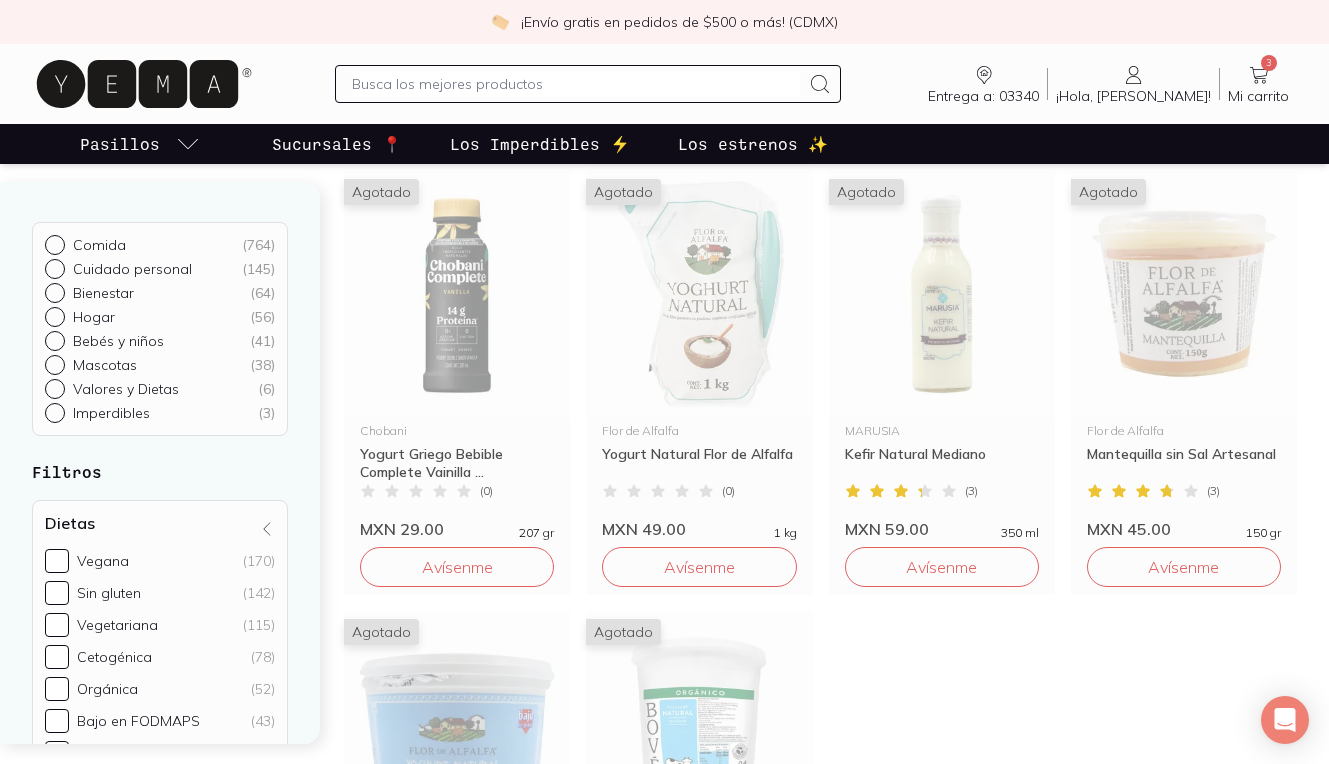 scroll, scrollTop: 657, scrollLeft: 0, axis: vertical 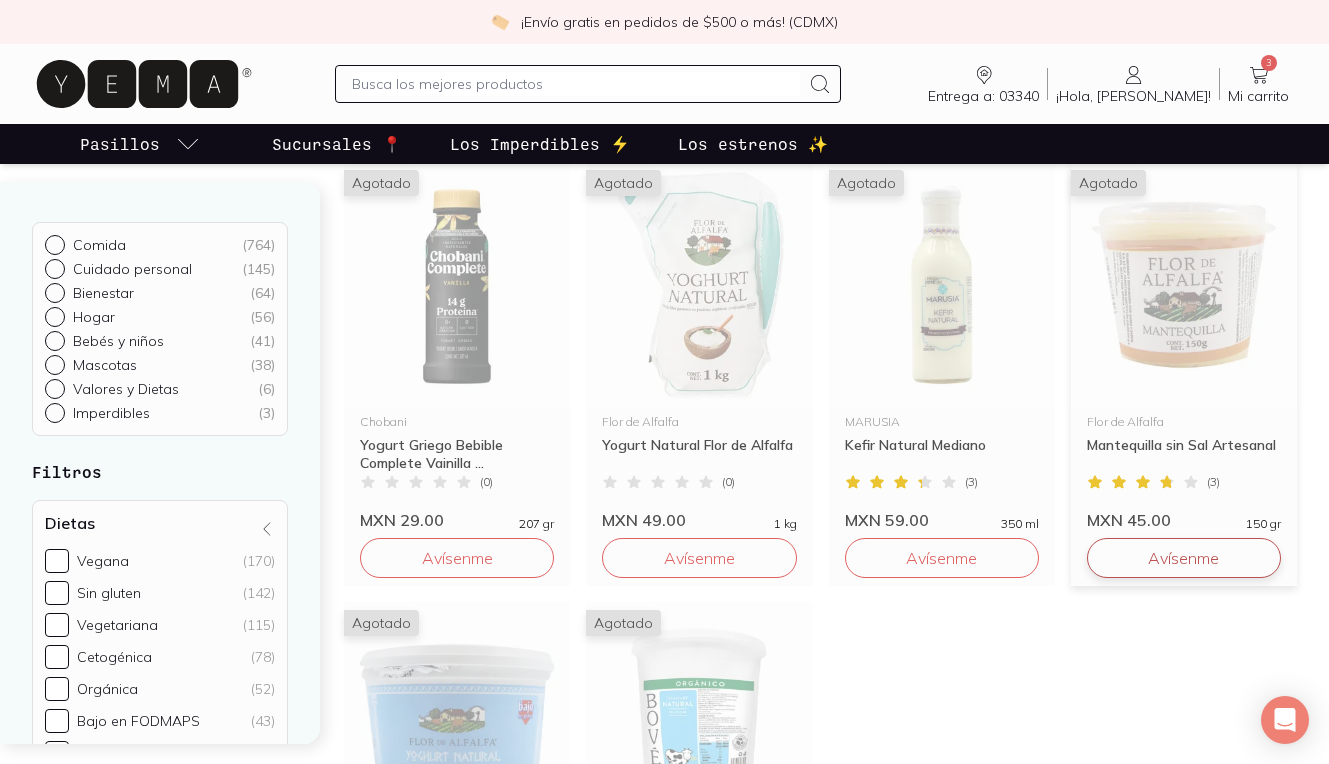 click on "Avísenme" at bounding box center [1184, 558] 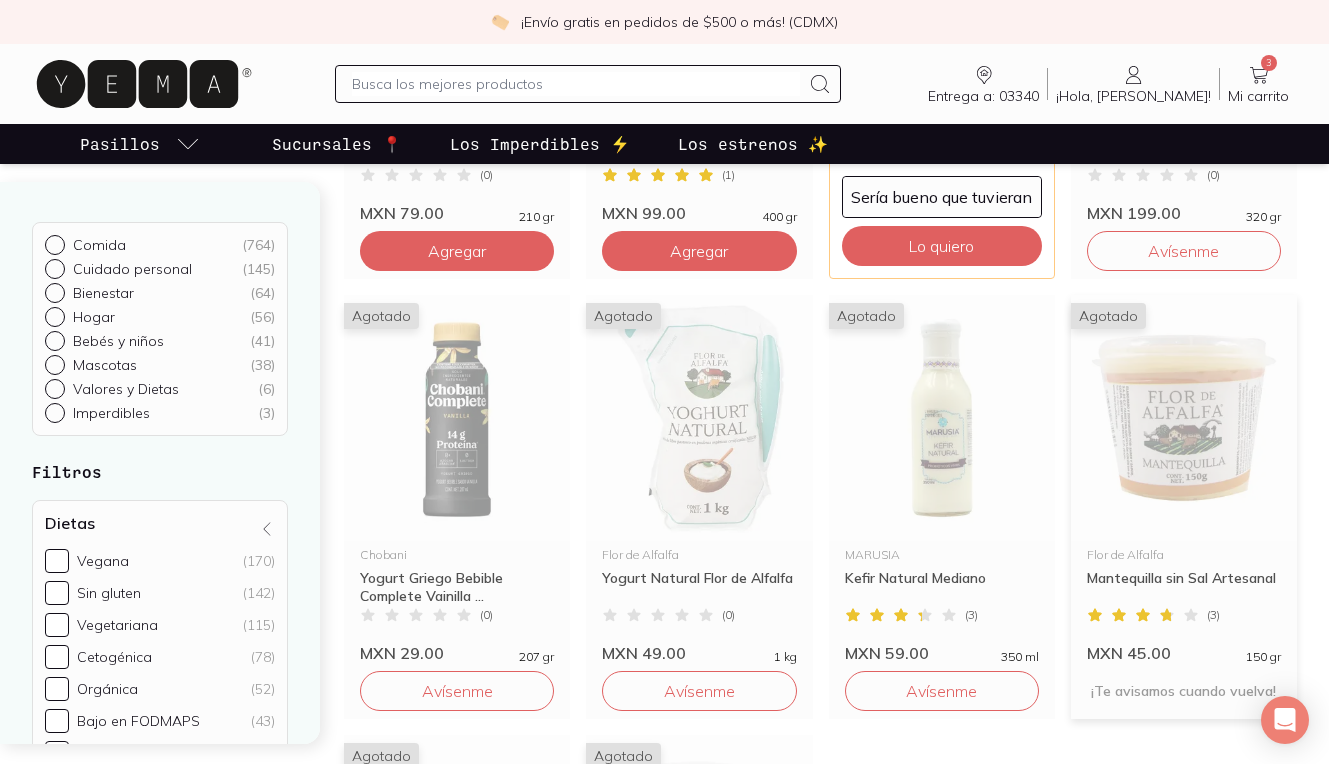 scroll, scrollTop: 0, scrollLeft: 0, axis: both 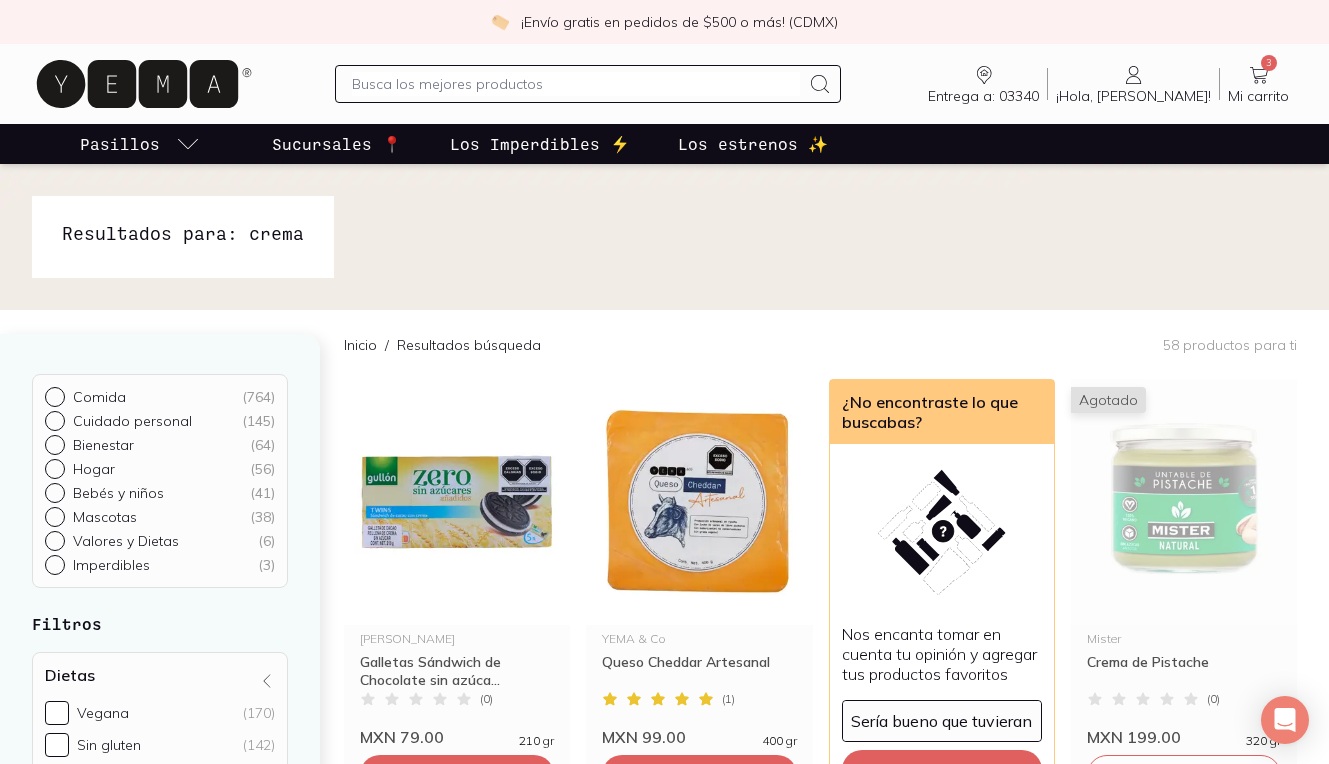 click at bounding box center [576, 84] 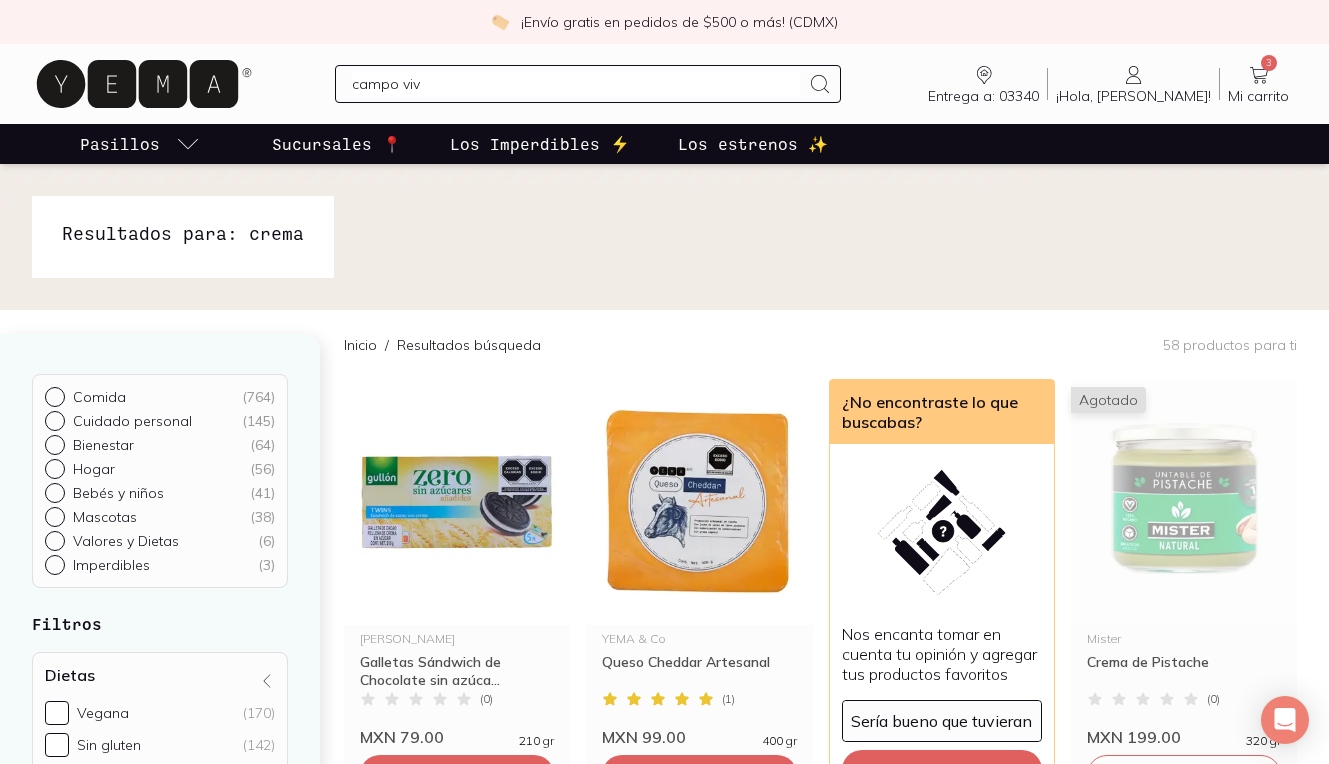 type on "campo vivo" 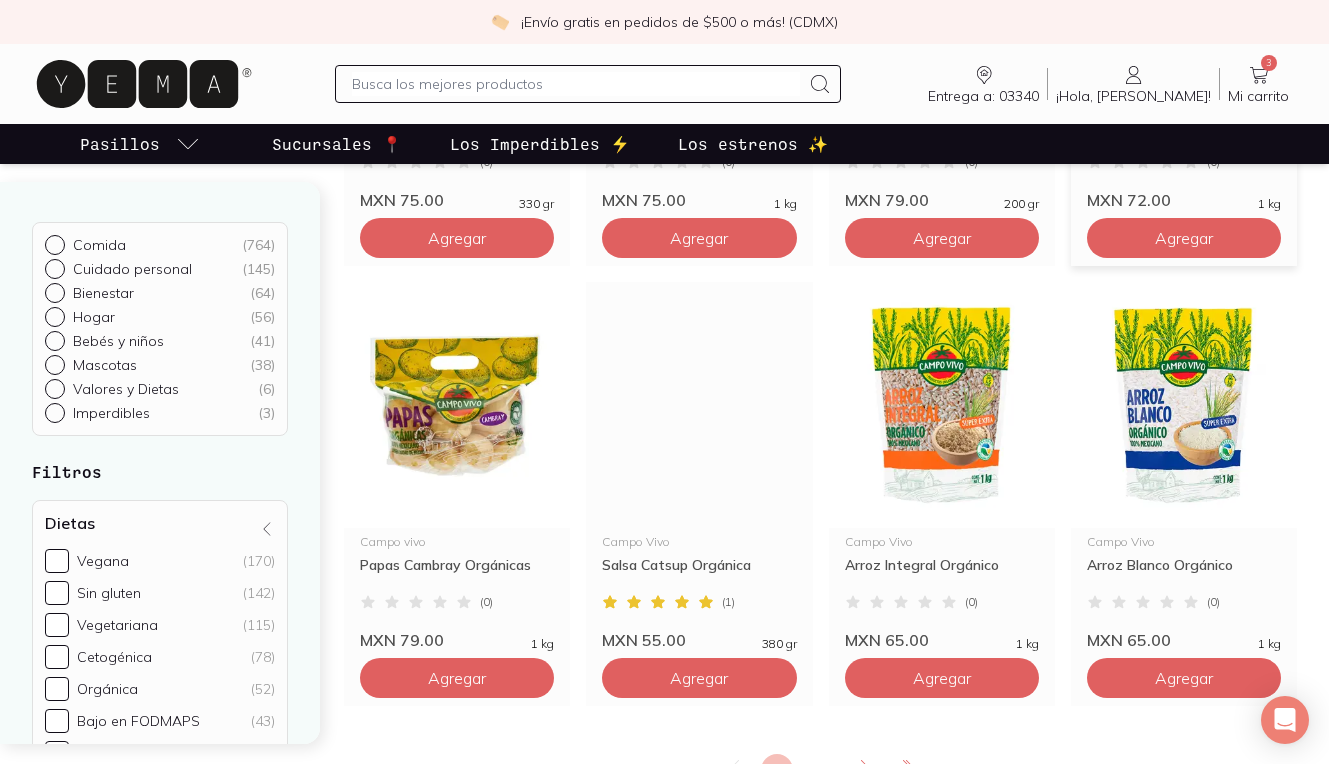 scroll, scrollTop: 2341, scrollLeft: 0, axis: vertical 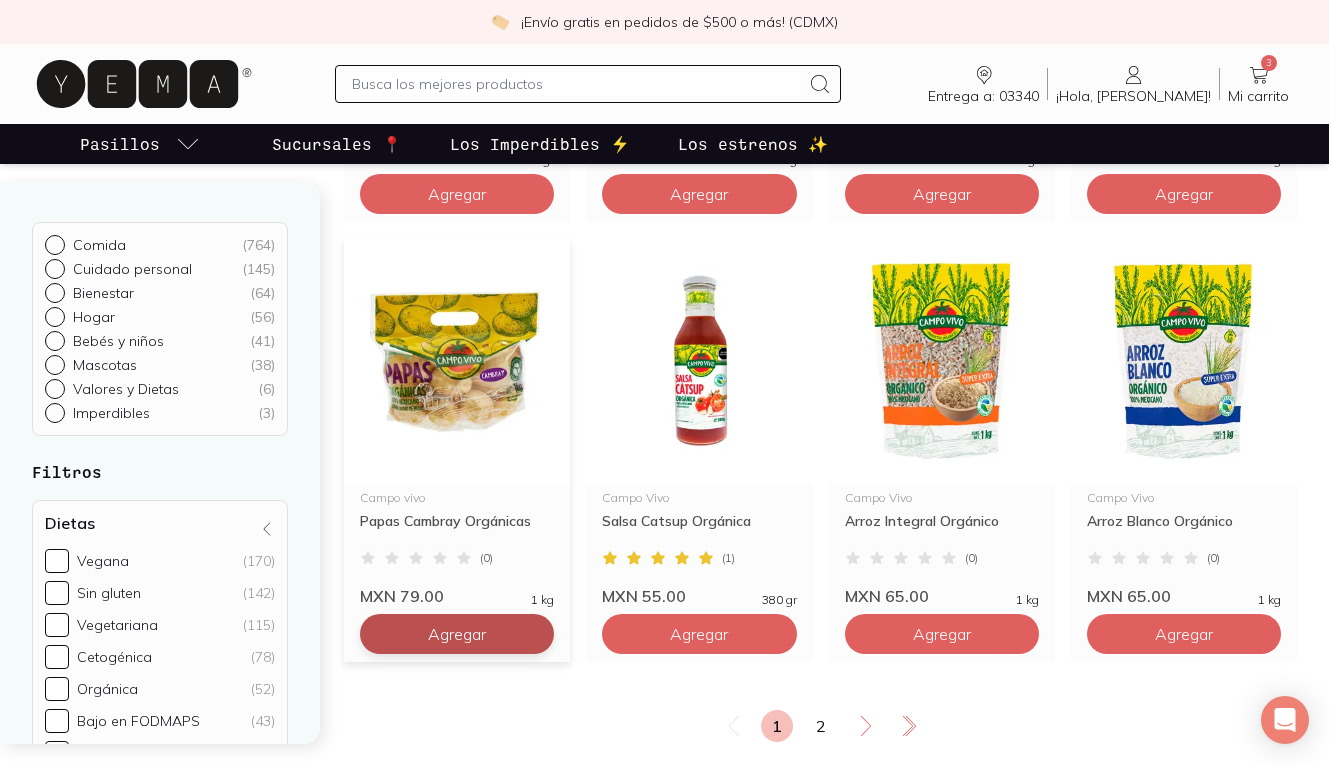 click on "Agregar" at bounding box center (457, -1566) 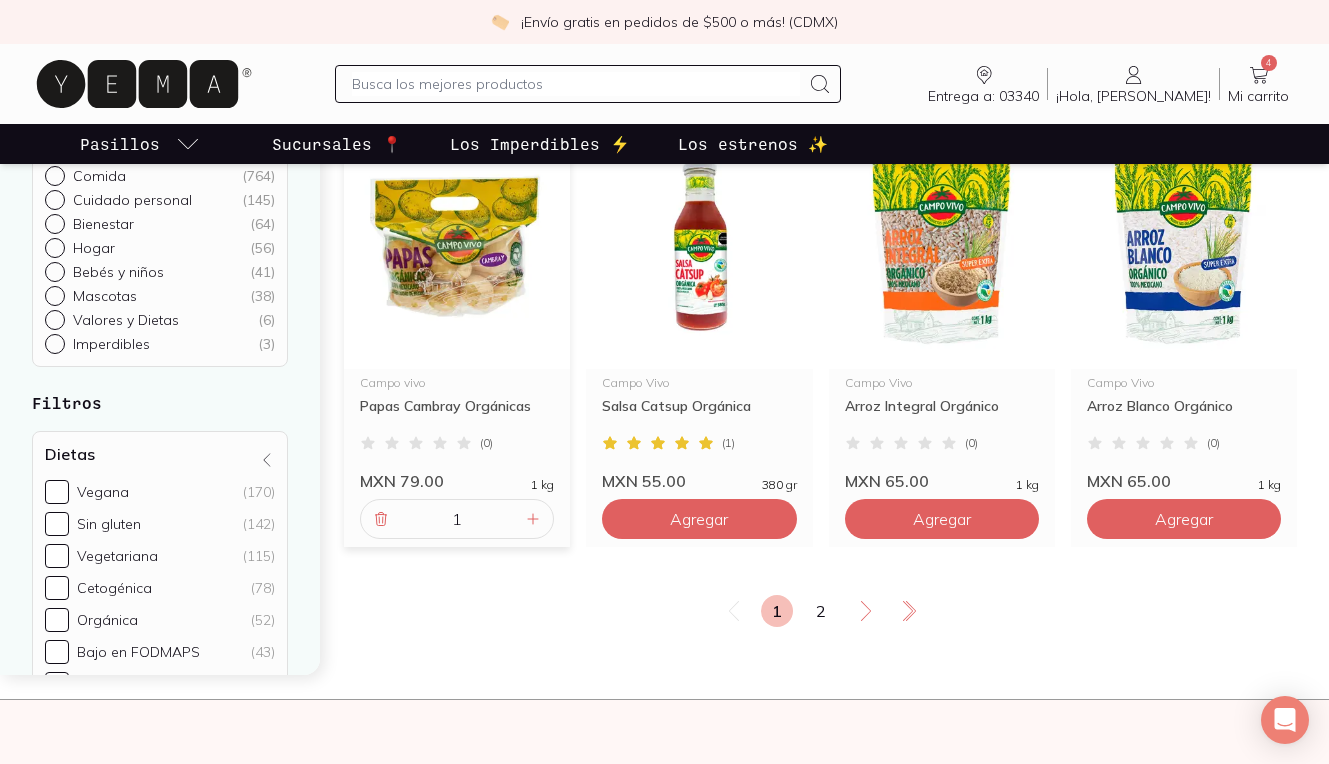 scroll, scrollTop: 2457, scrollLeft: 0, axis: vertical 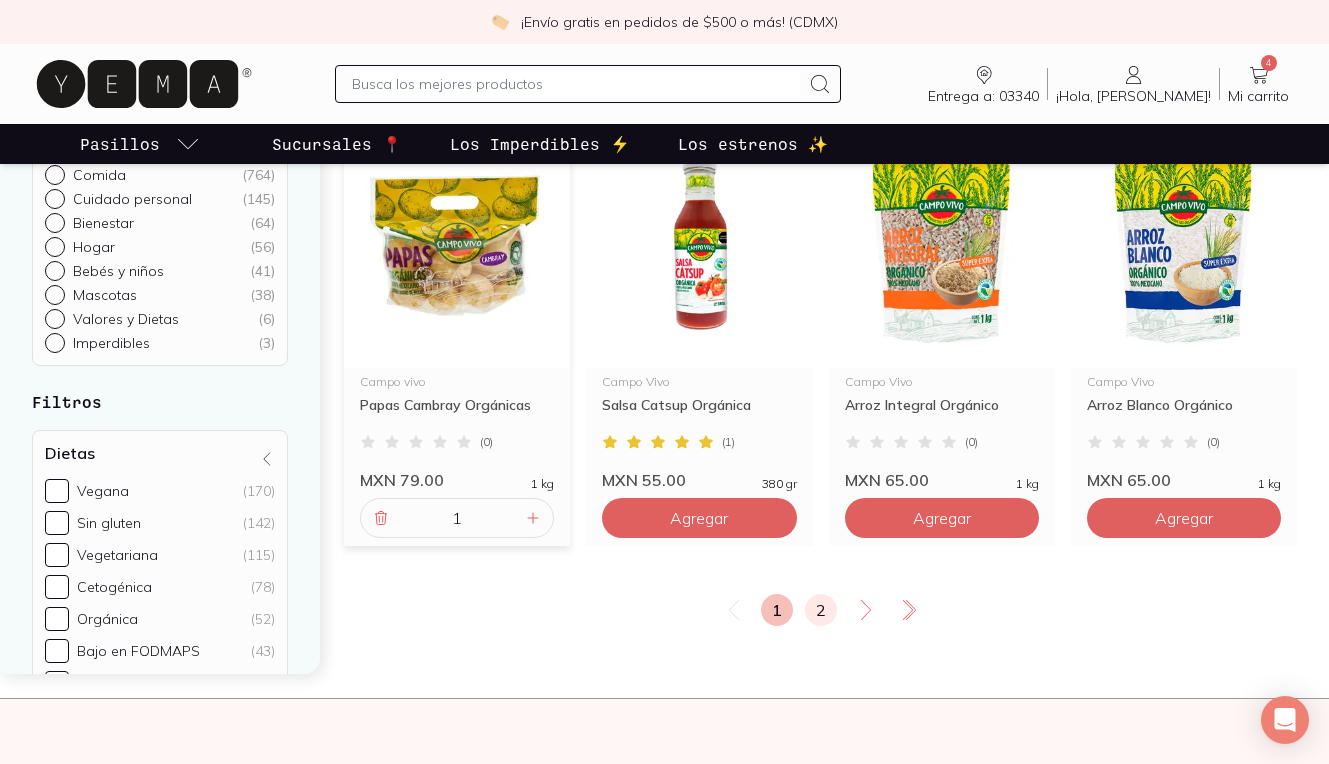 click on "2" at bounding box center [821, 610] 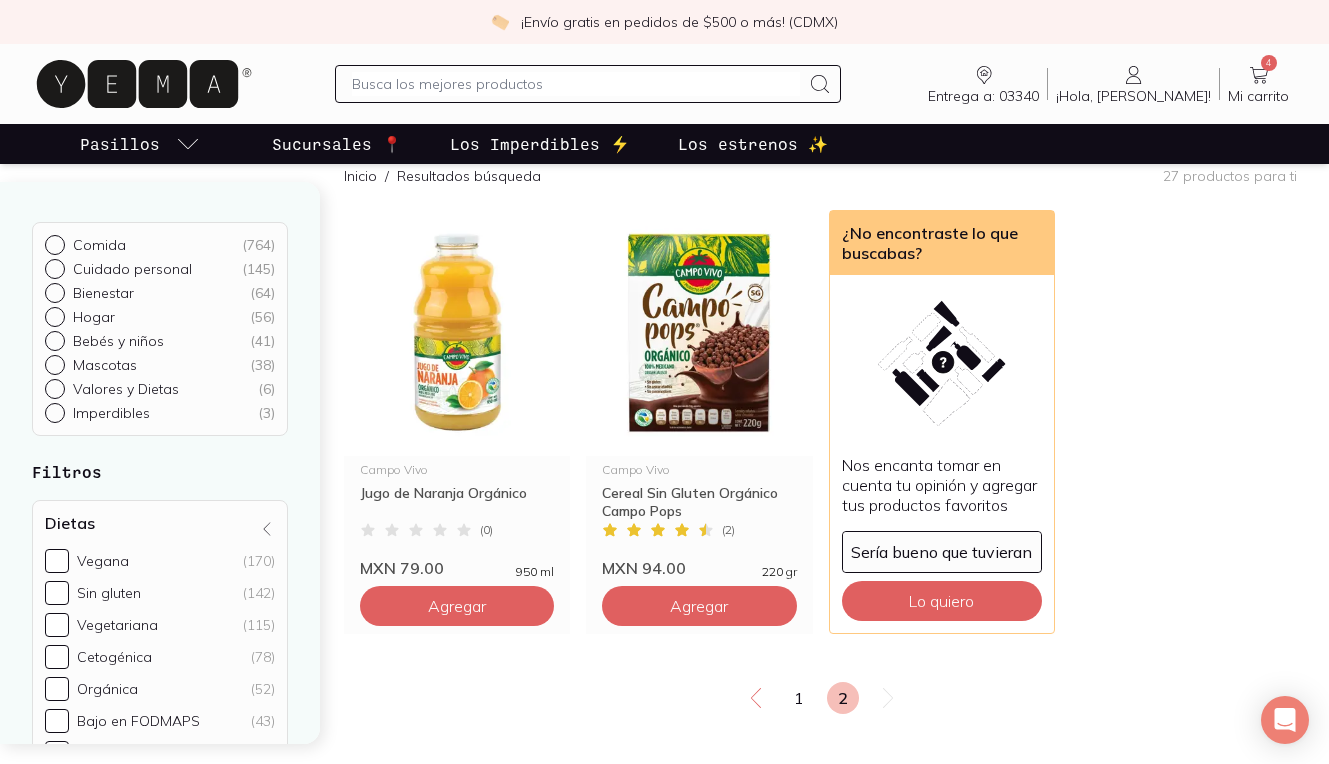scroll, scrollTop: 0, scrollLeft: 0, axis: both 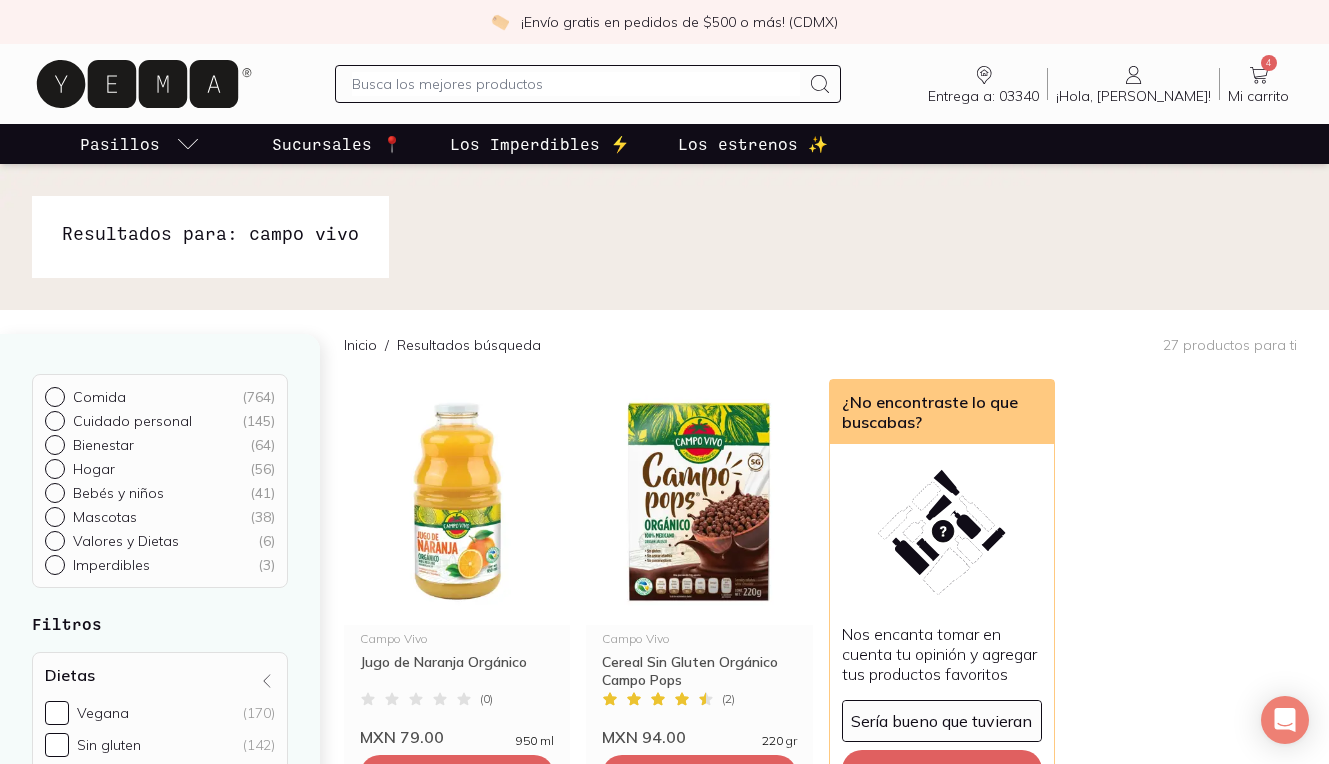 click at bounding box center (576, 84) 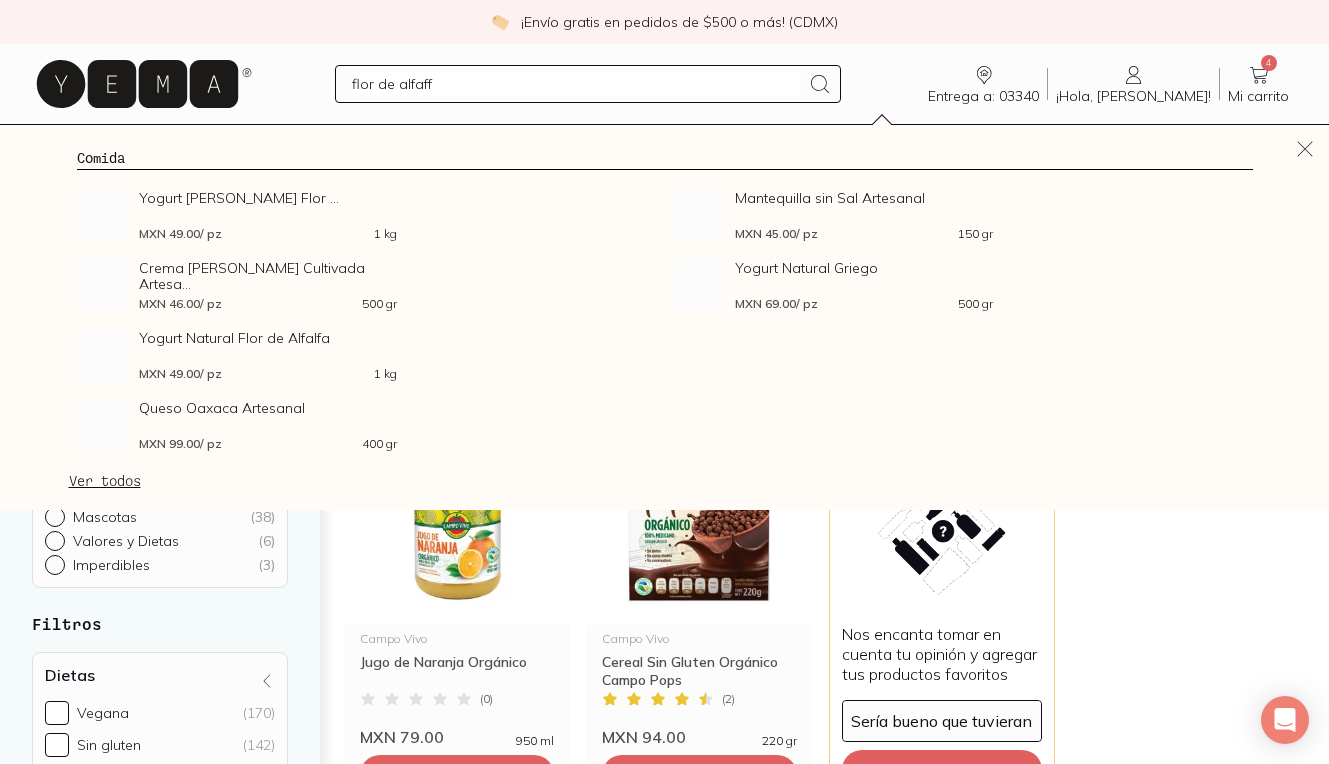 type on "flor de alfaffa" 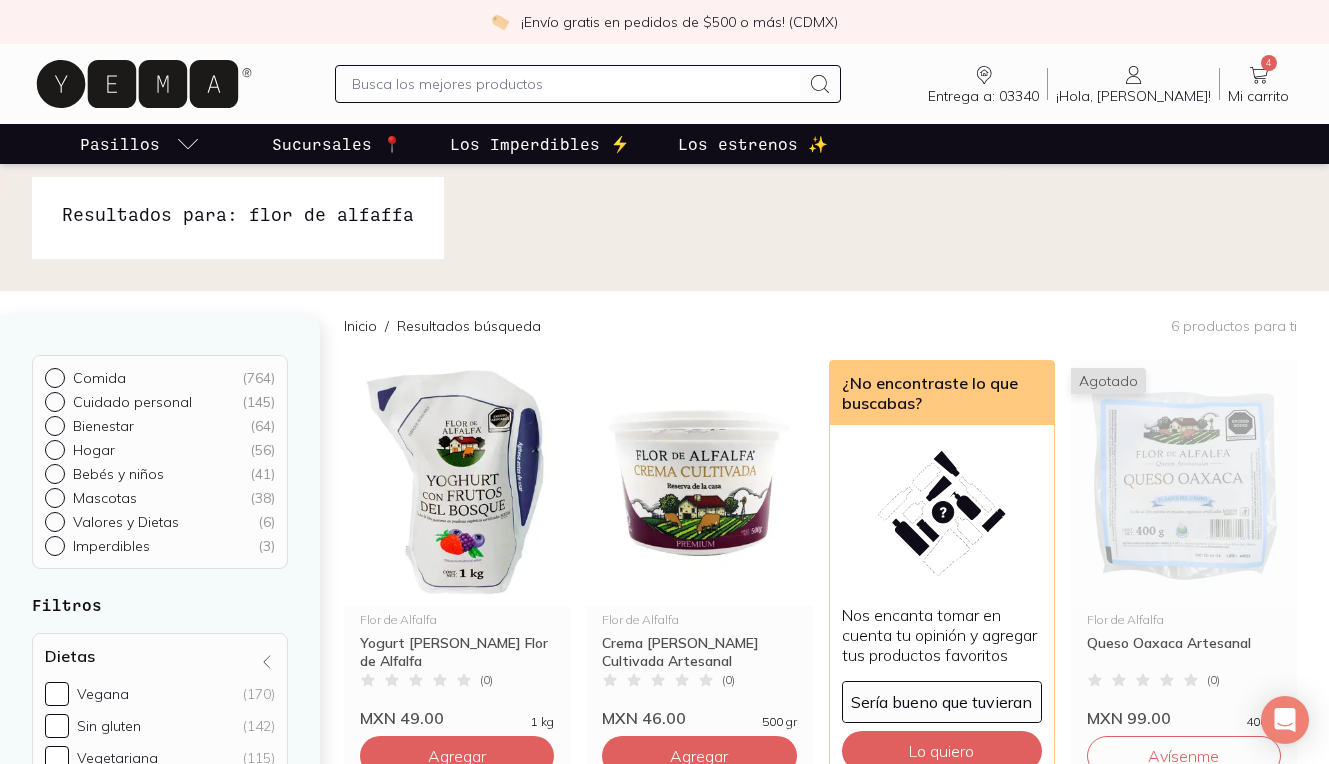 scroll, scrollTop: 0, scrollLeft: 0, axis: both 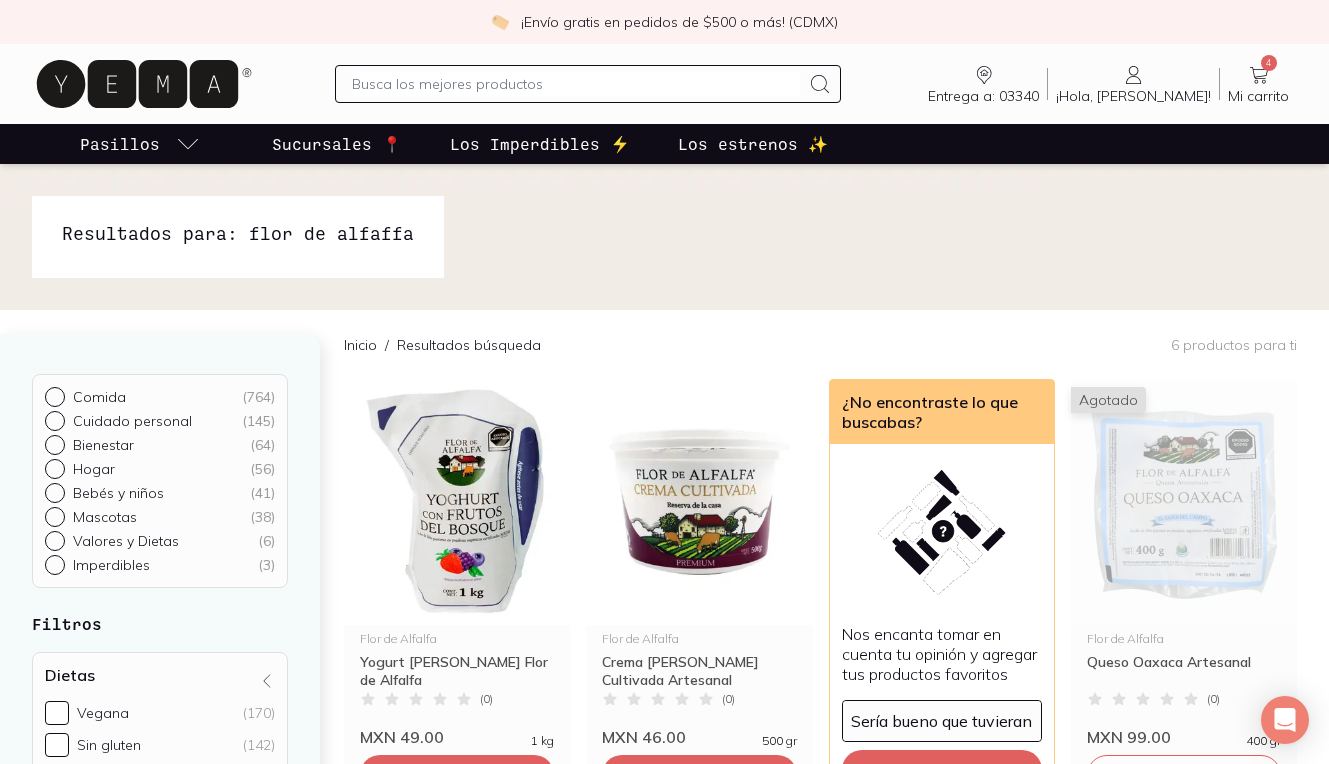click at bounding box center (576, 84) 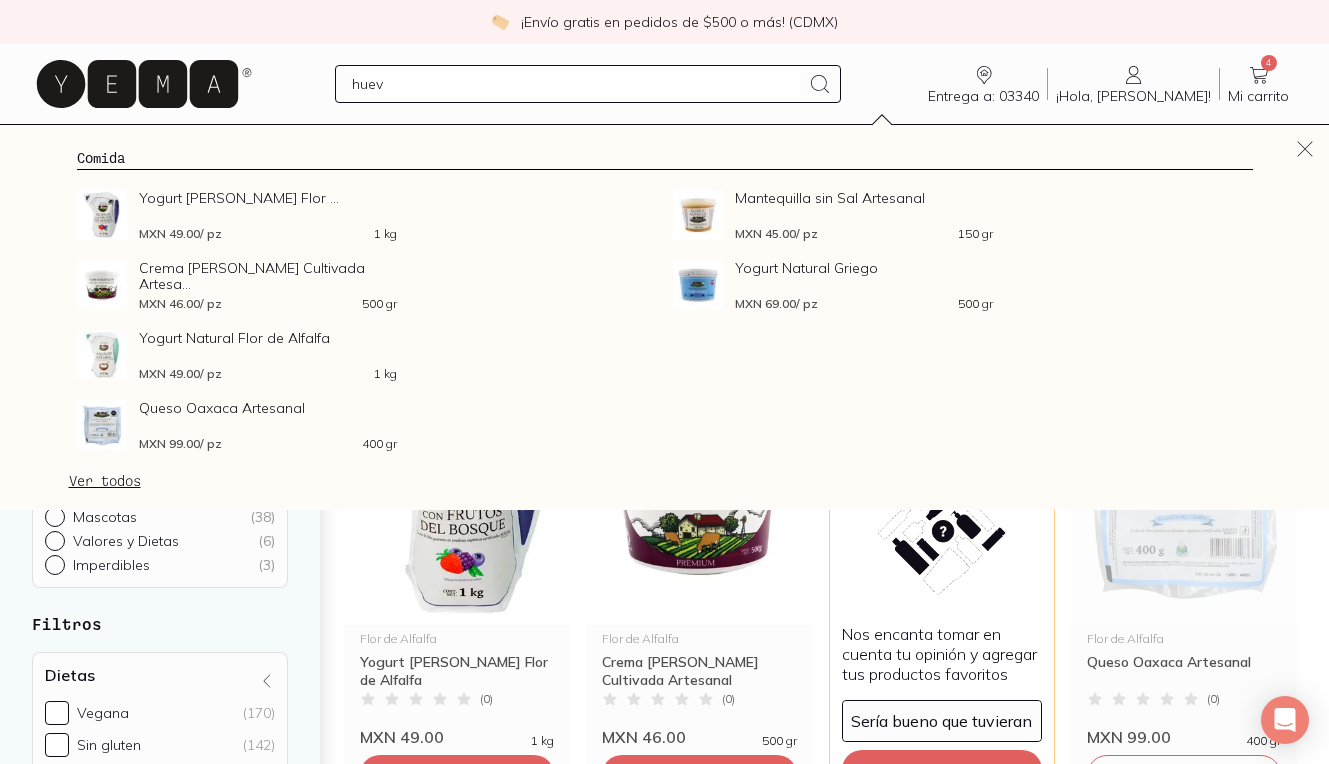 type on "huevo" 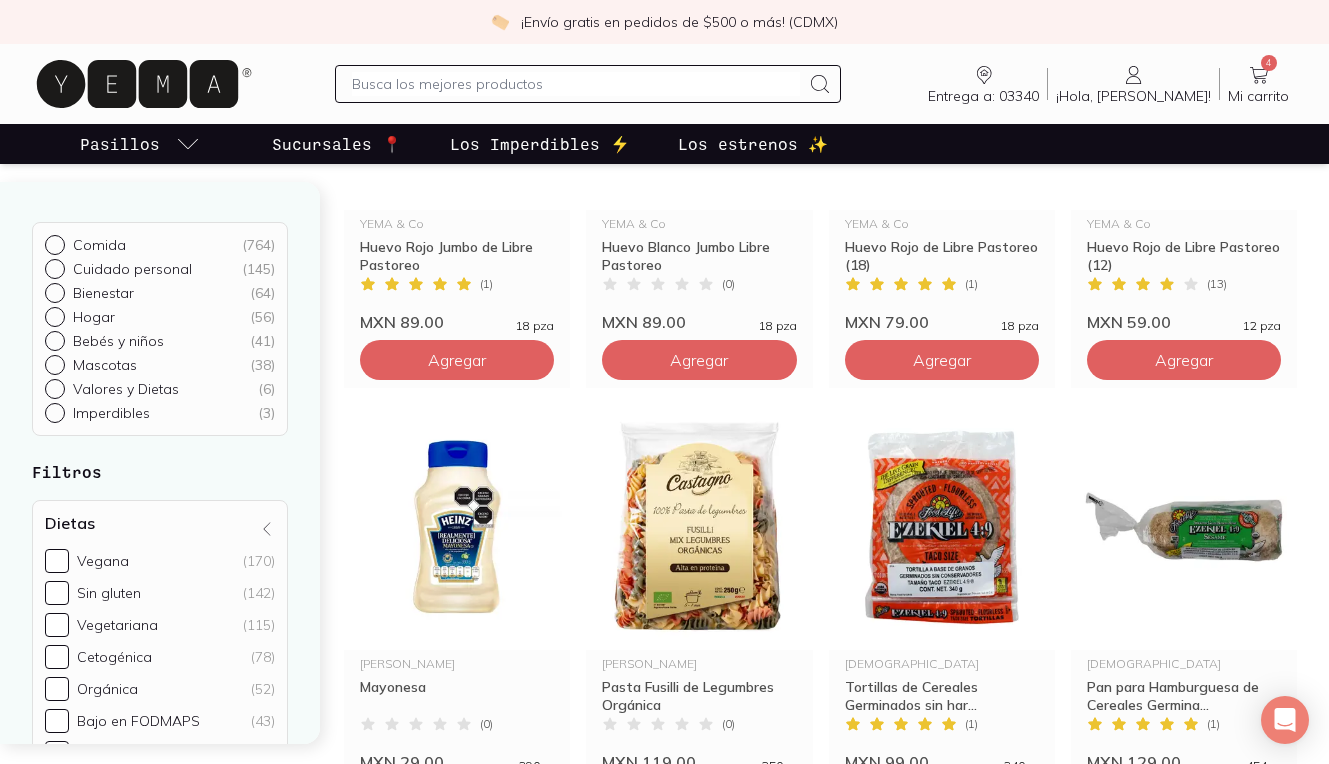 scroll, scrollTop: 268, scrollLeft: 0, axis: vertical 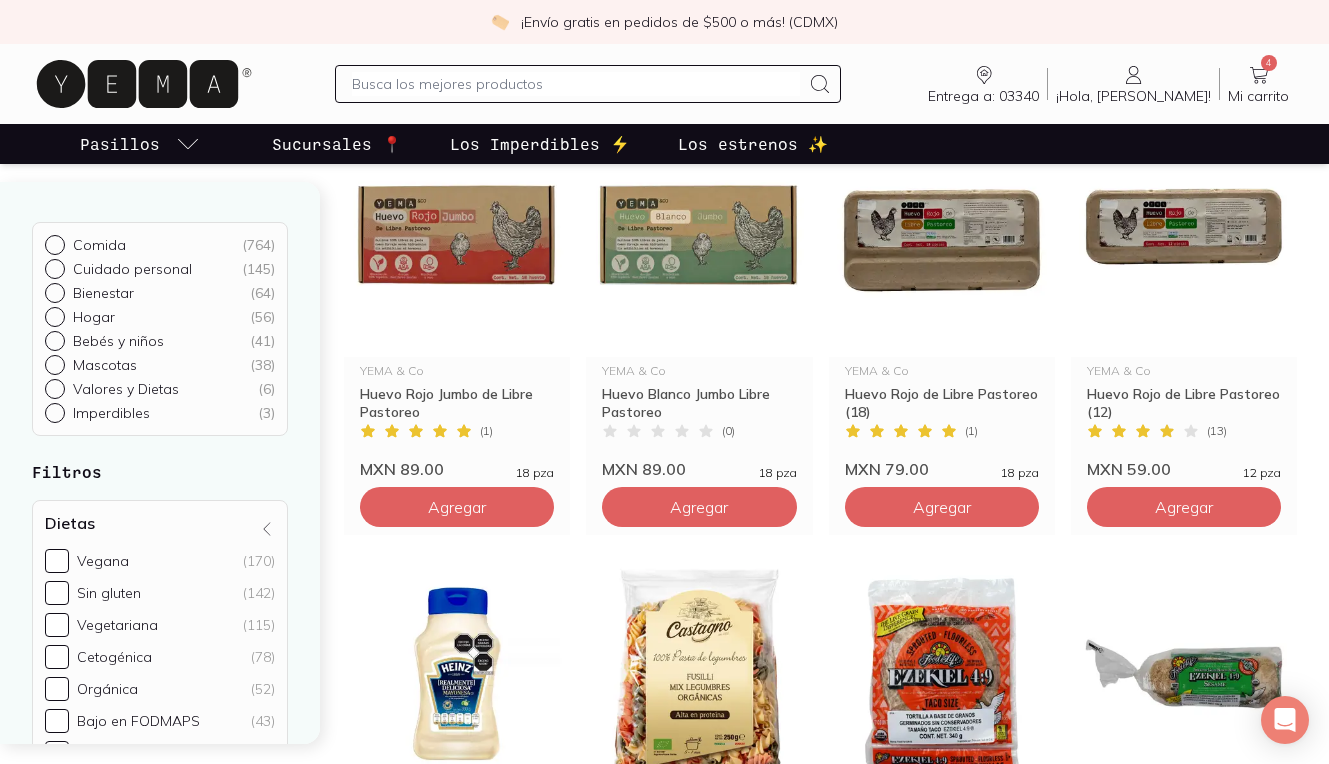 click at bounding box center [576, 84] 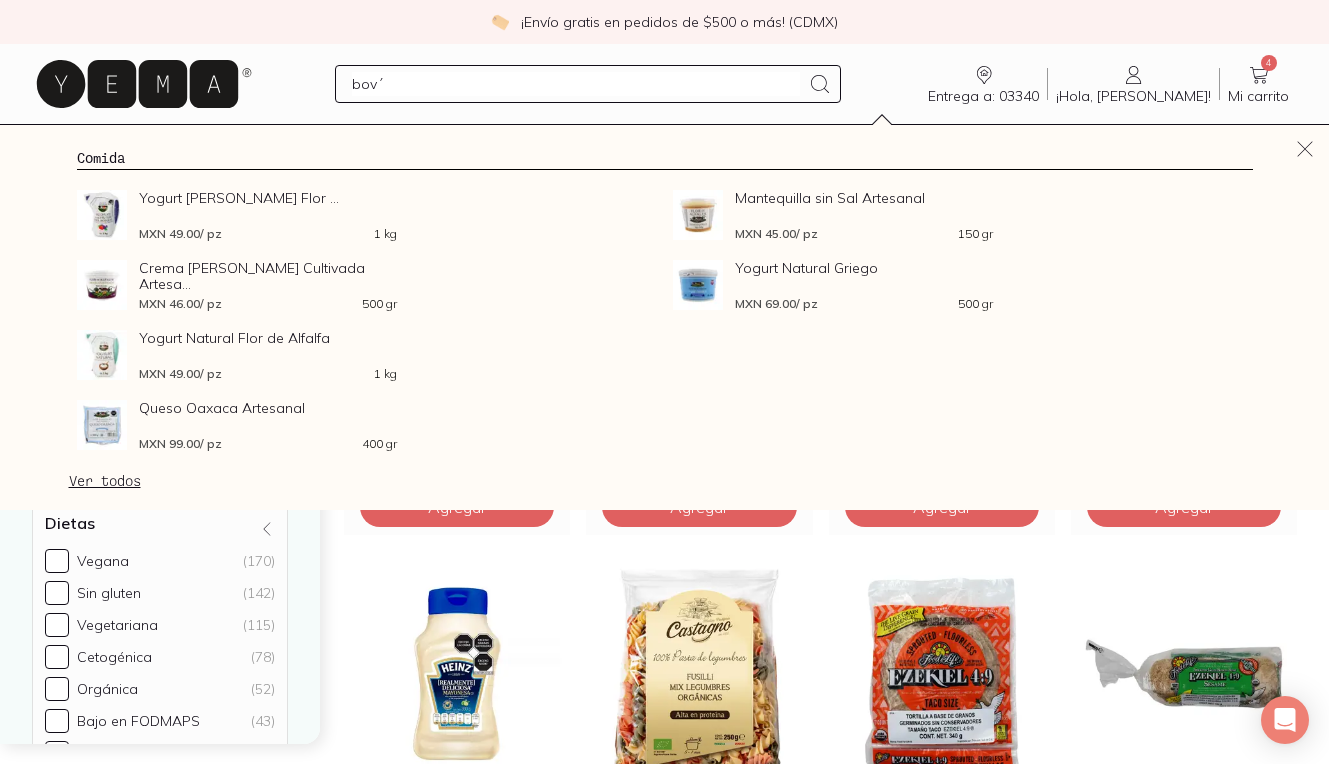 type on "[PERSON_NAME]" 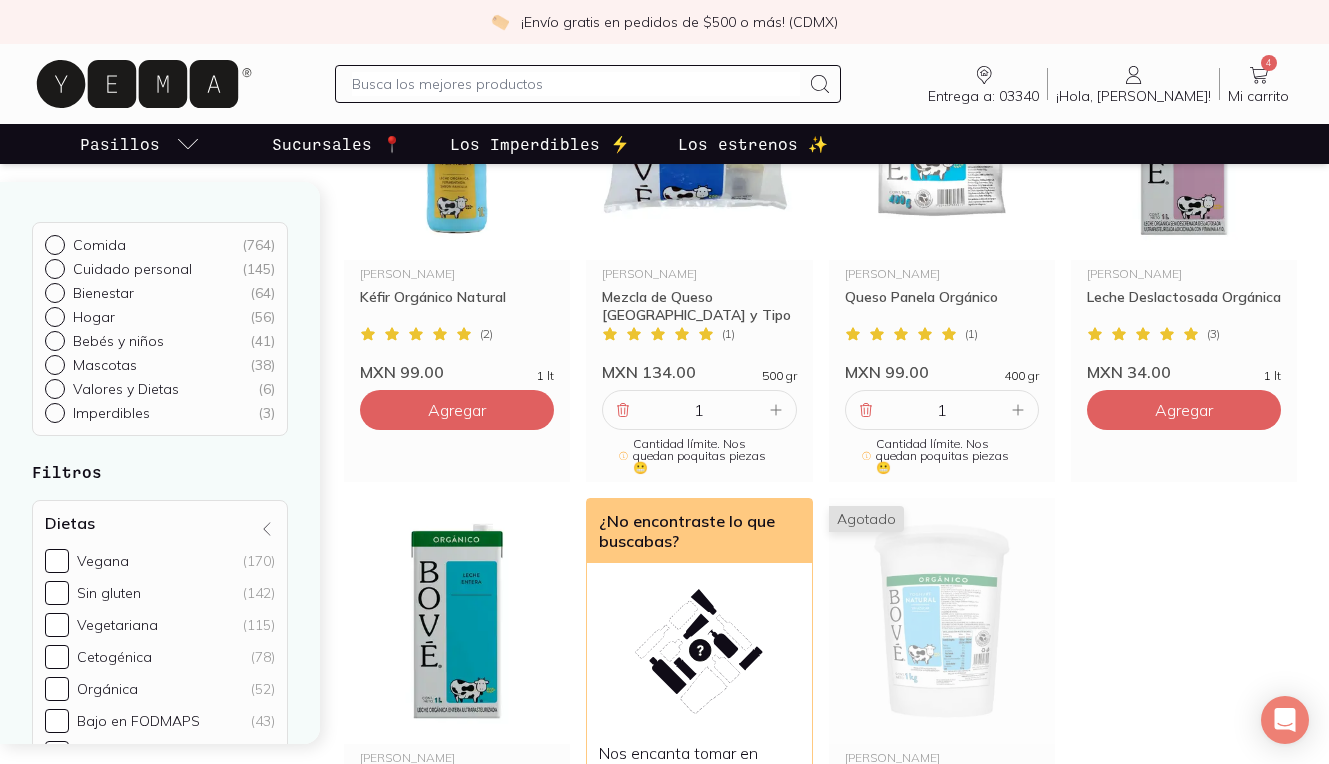 scroll, scrollTop: 1492, scrollLeft: 0, axis: vertical 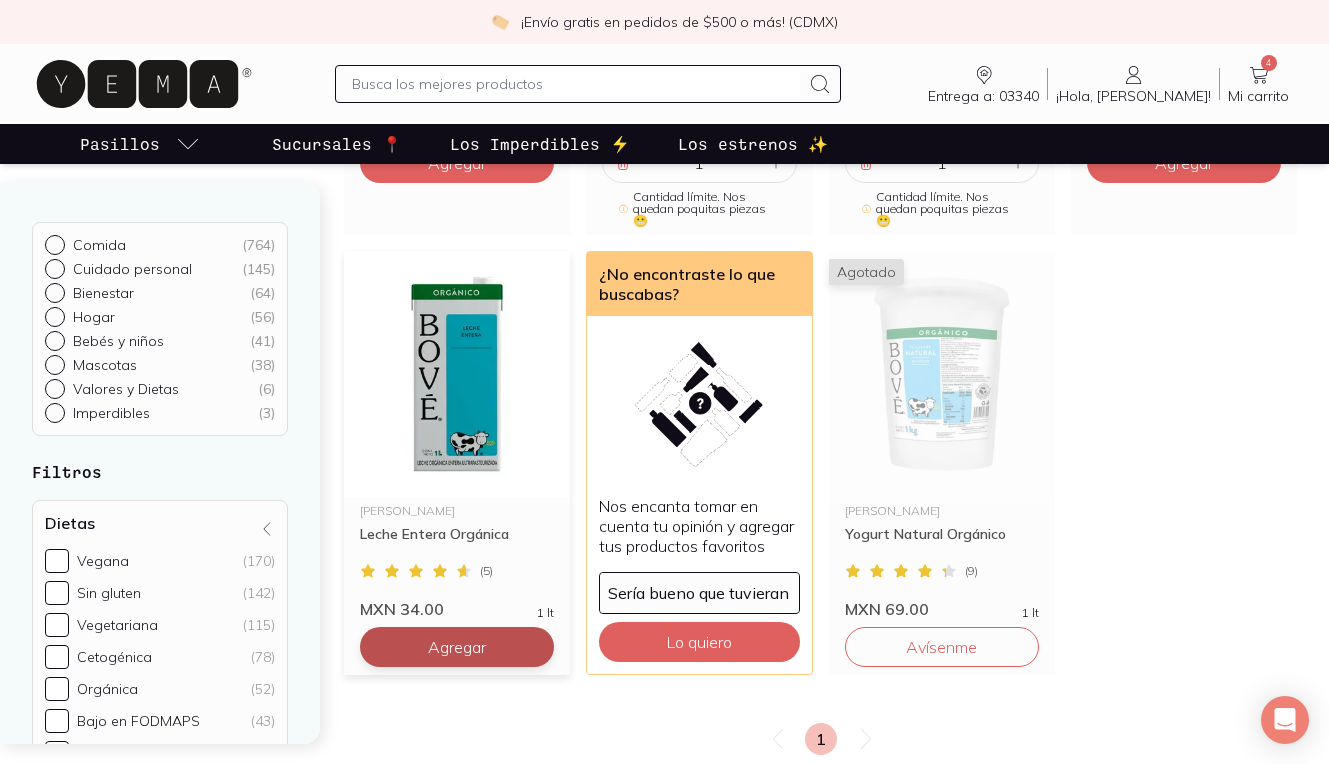 click on "Agregar" at bounding box center [457, -717] 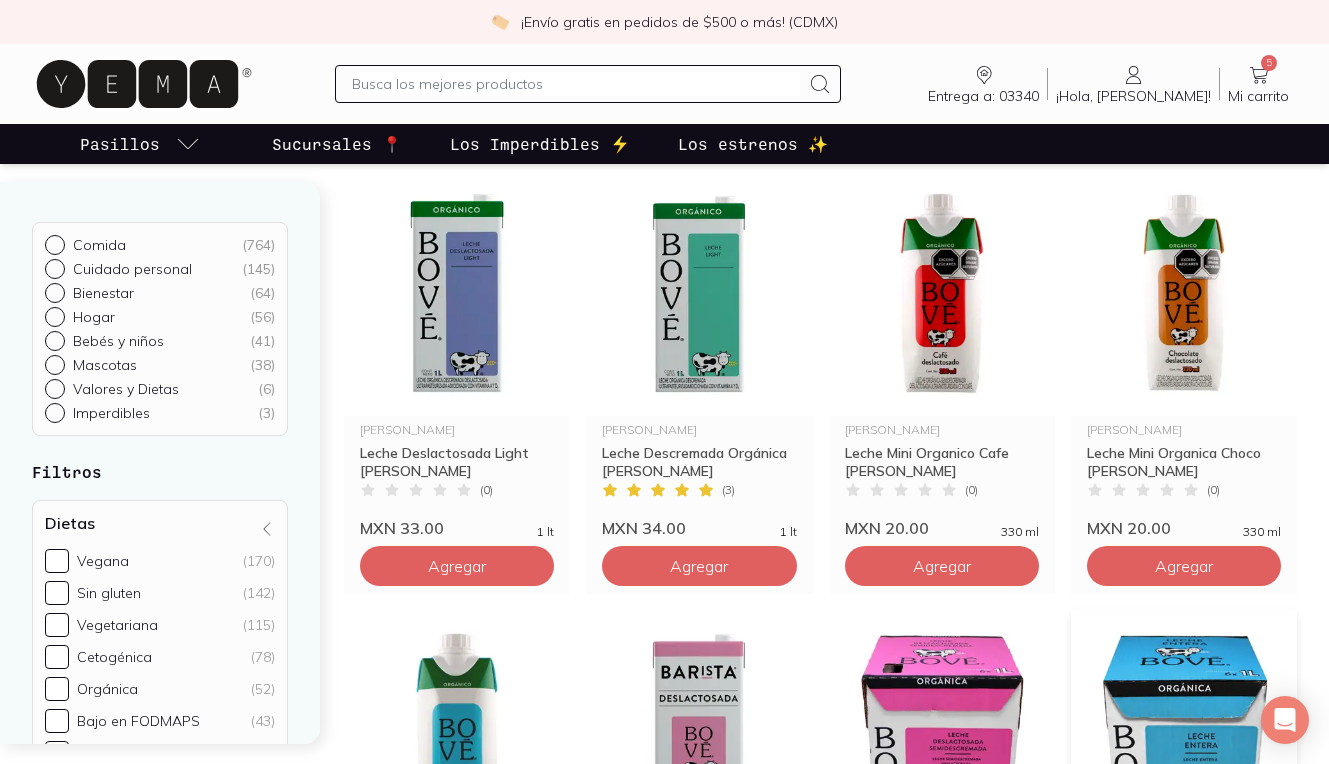 scroll, scrollTop: 0, scrollLeft: 0, axis: both 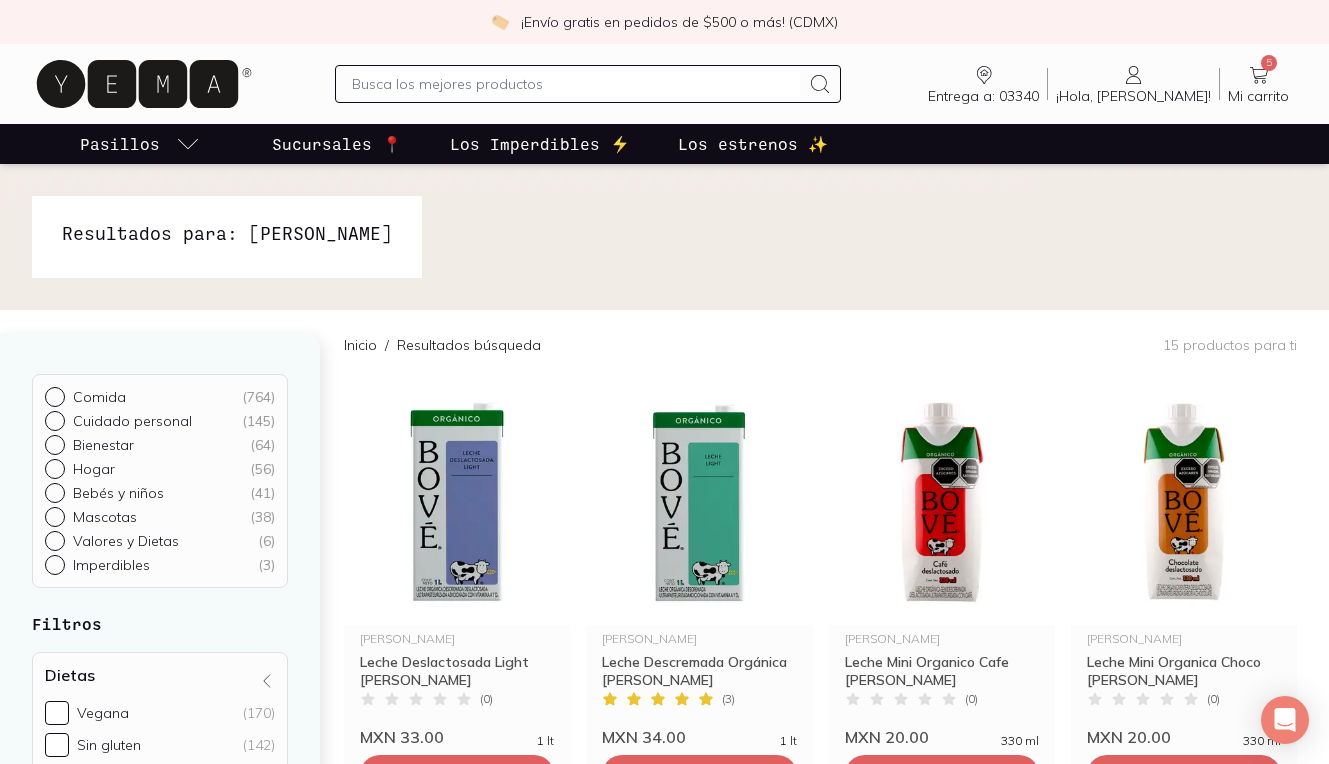 click at bounding box center [576, 84] 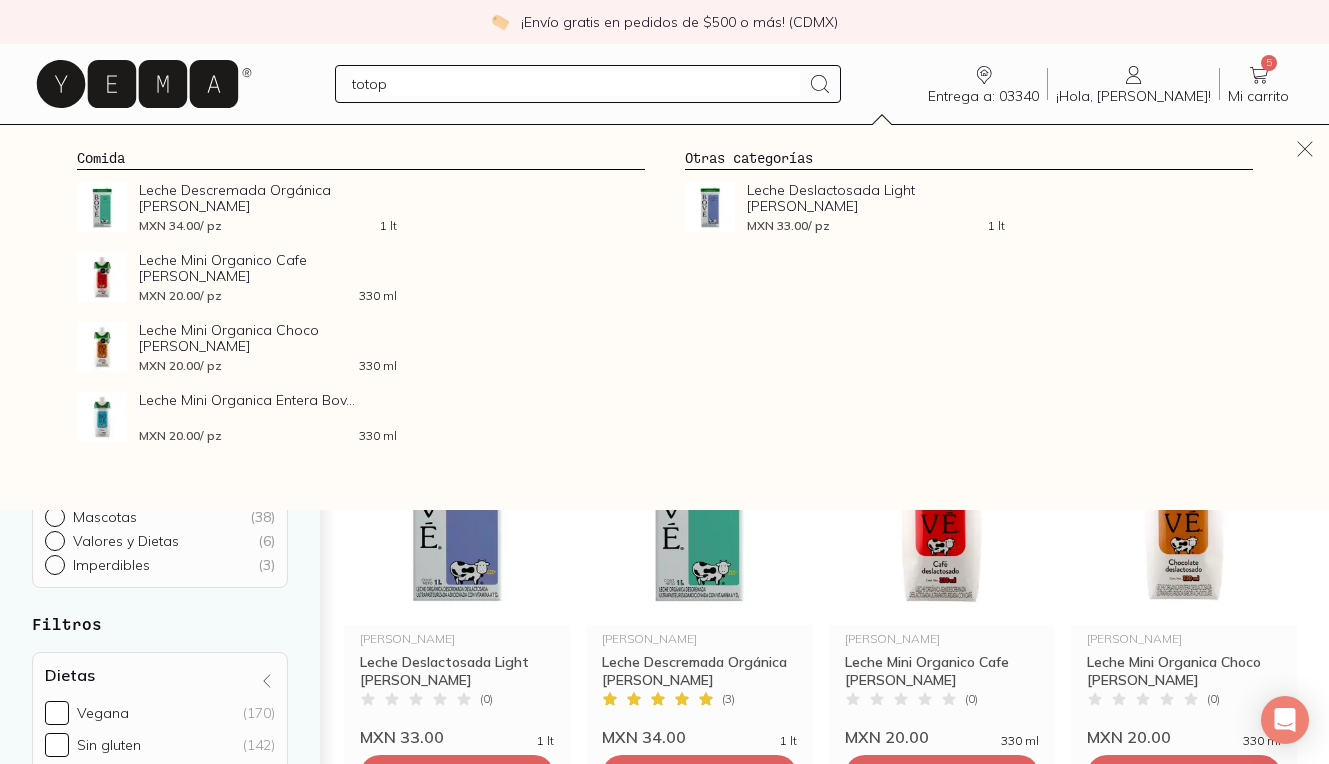 type on "totopo" 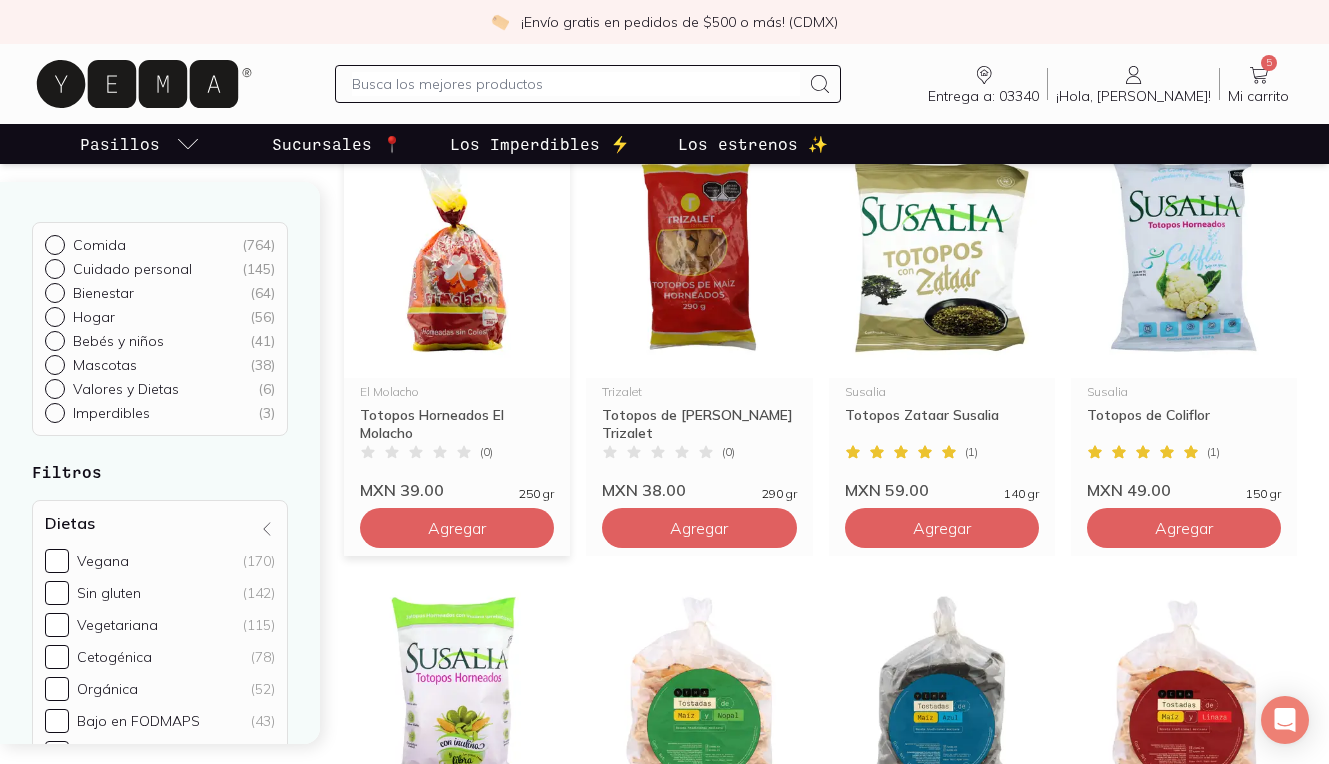 scroll, scrollTop: 254, scrollLeft: 0, axis: vertical 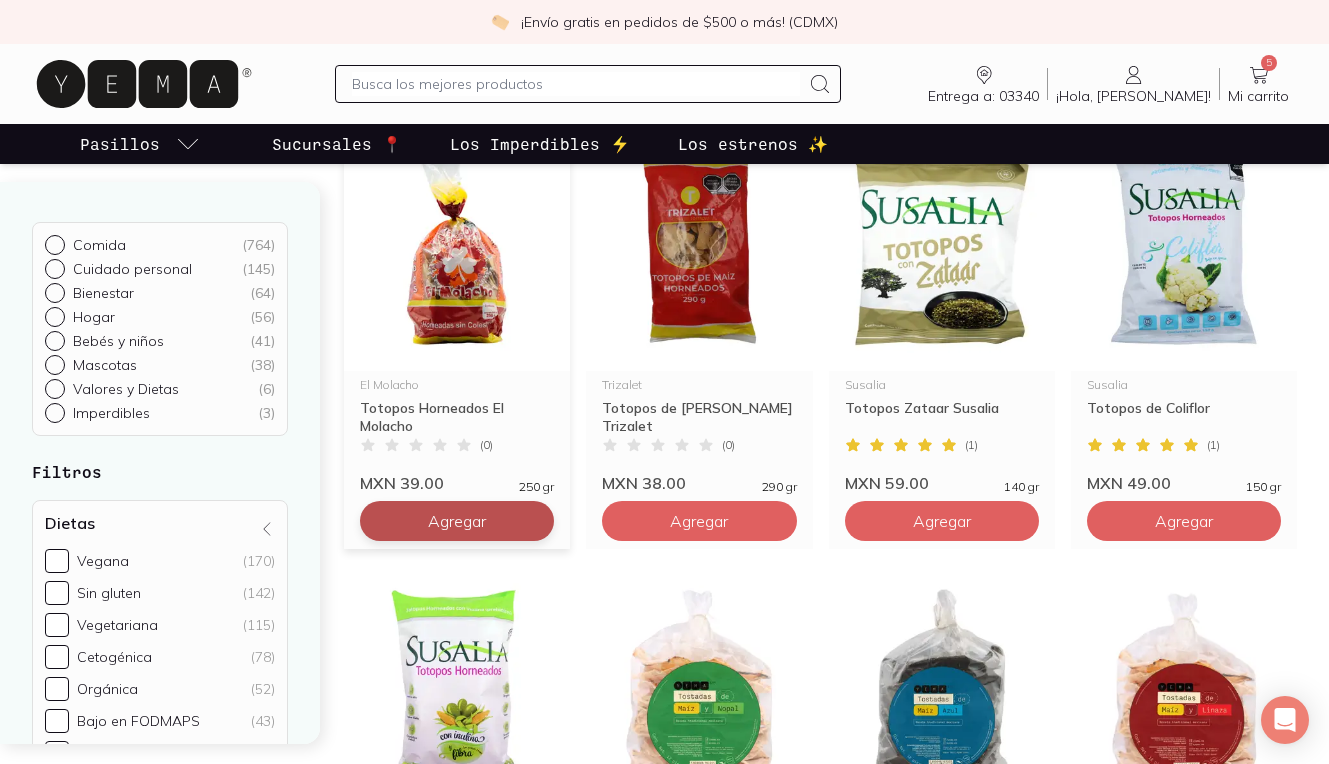 click on "Agregar" at bounding box center (457, 521) 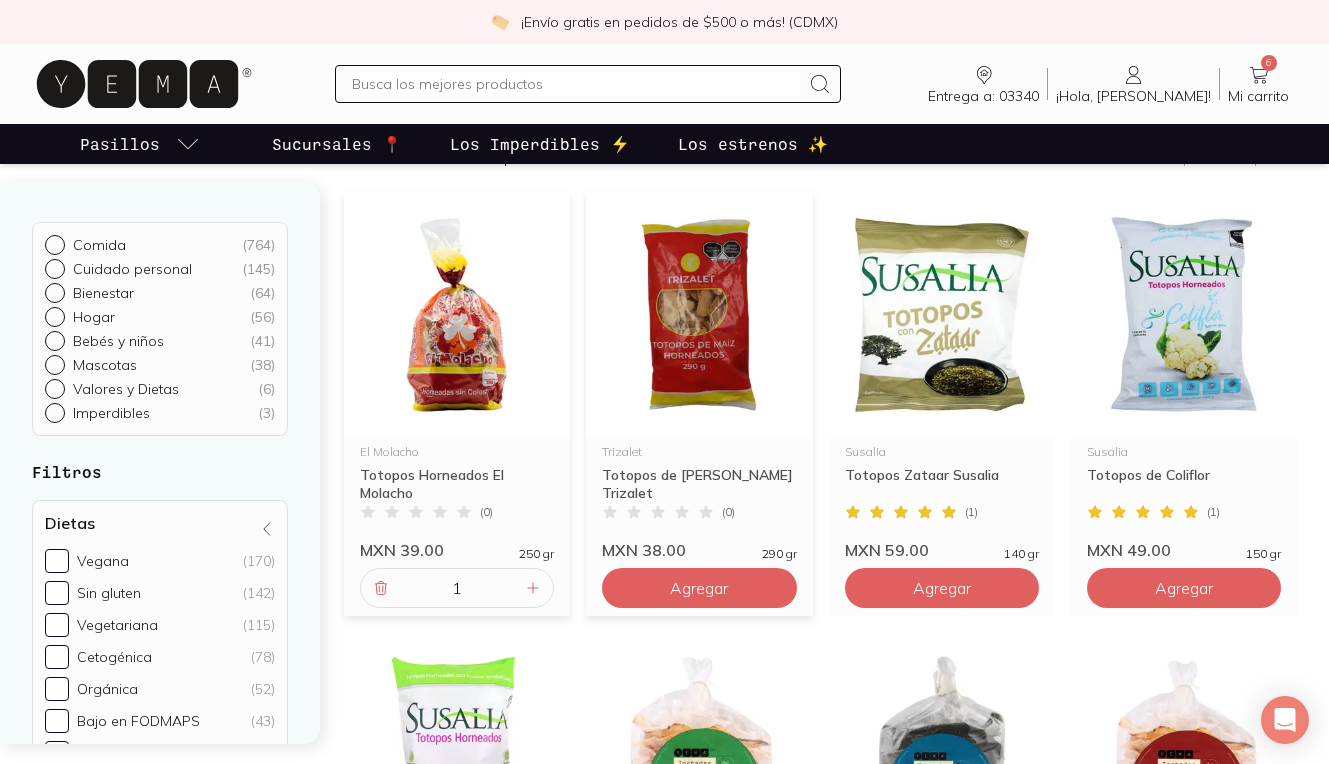 scroll, scrollTop: 0, scrollLeft: 0, axis: both 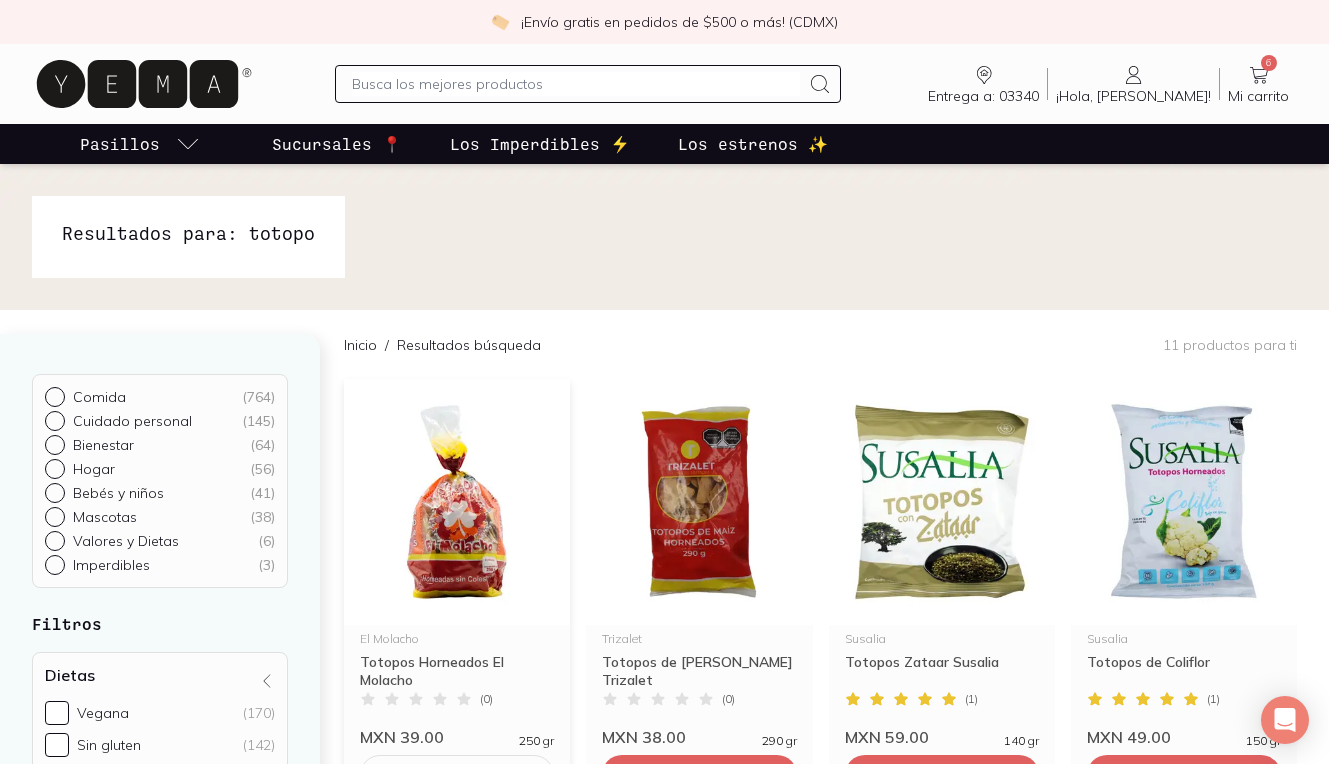 click at bounding box center (576, 84) 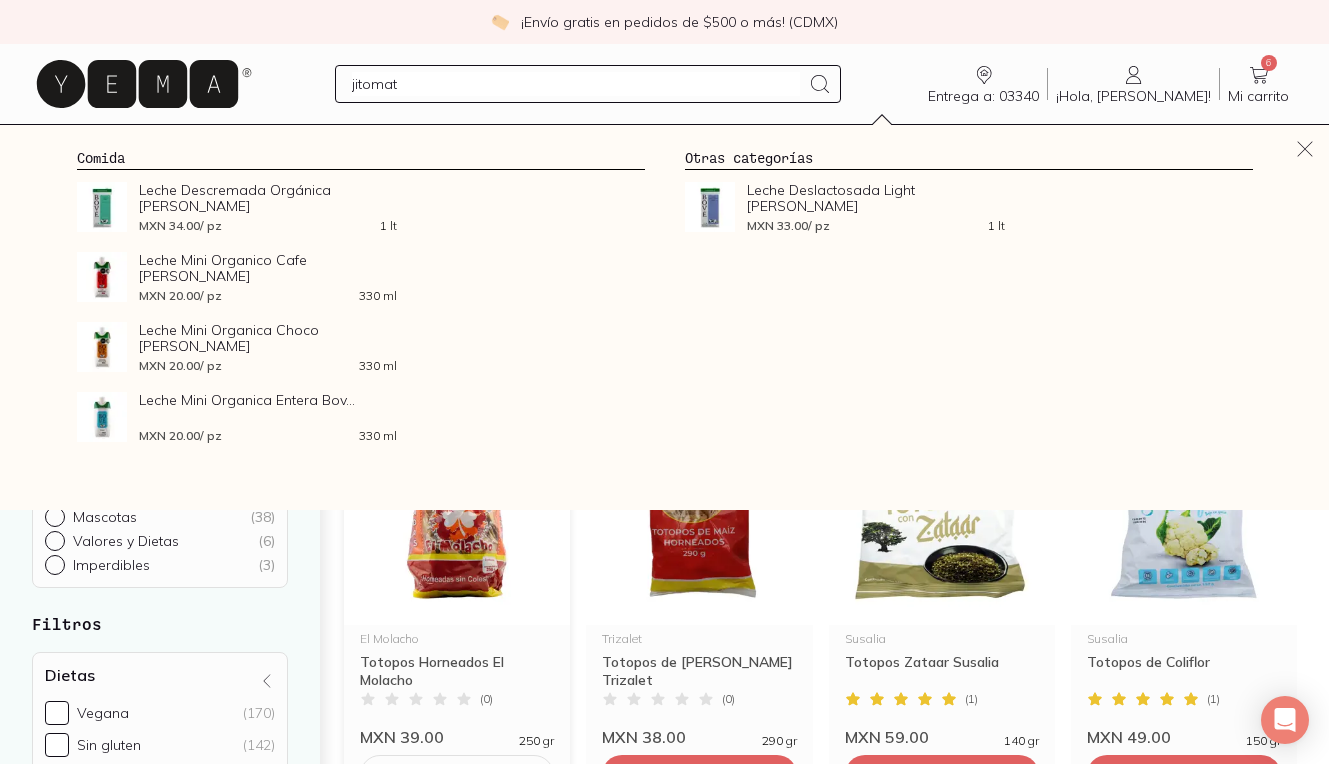 type on "jitomate" 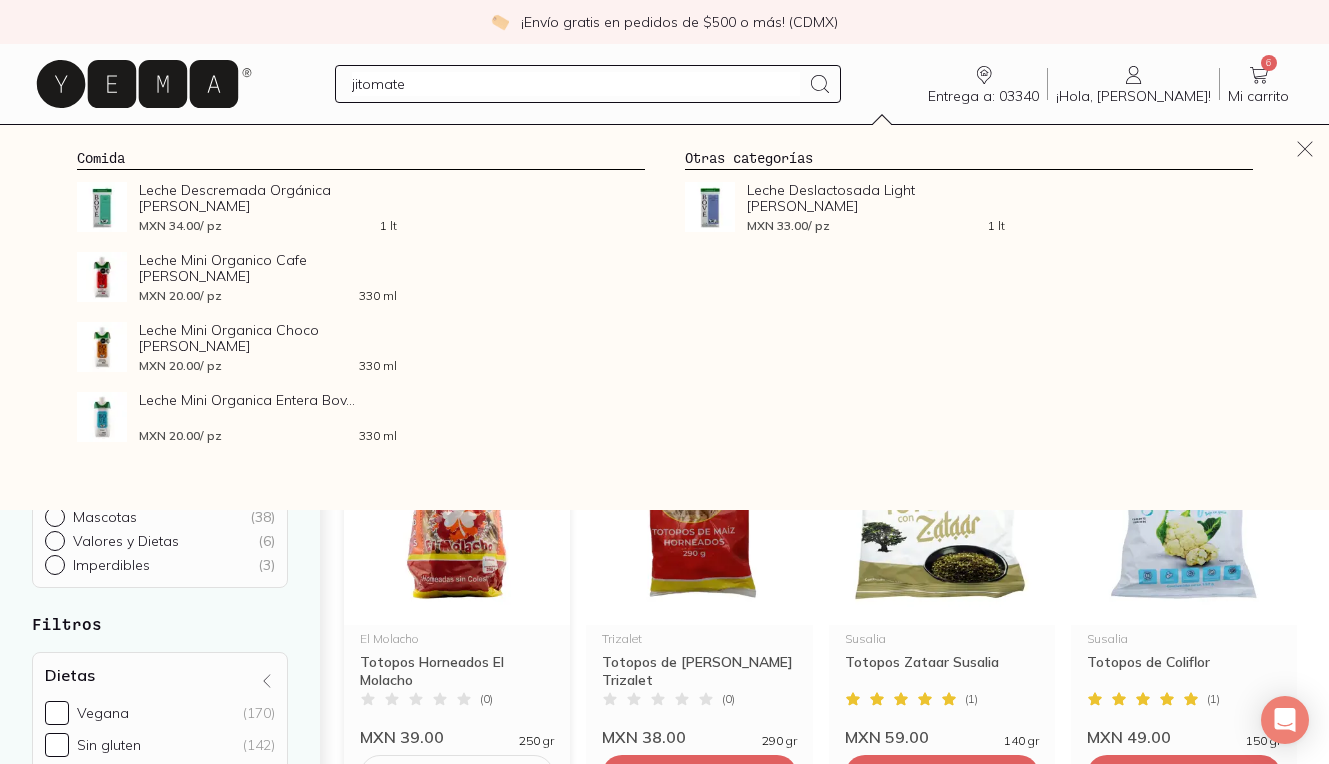 type 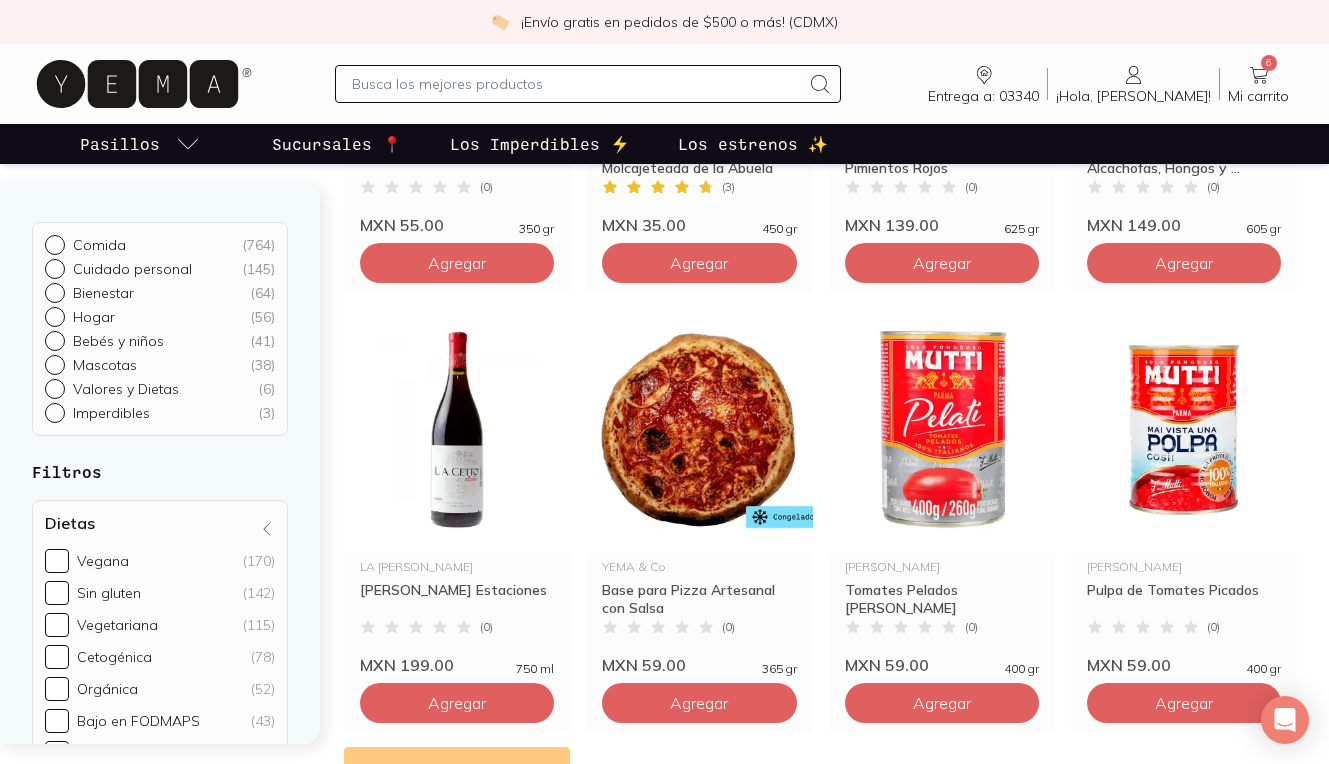 scroll, scrollTop: 1860, scrollLeft: 0, axis: vertical 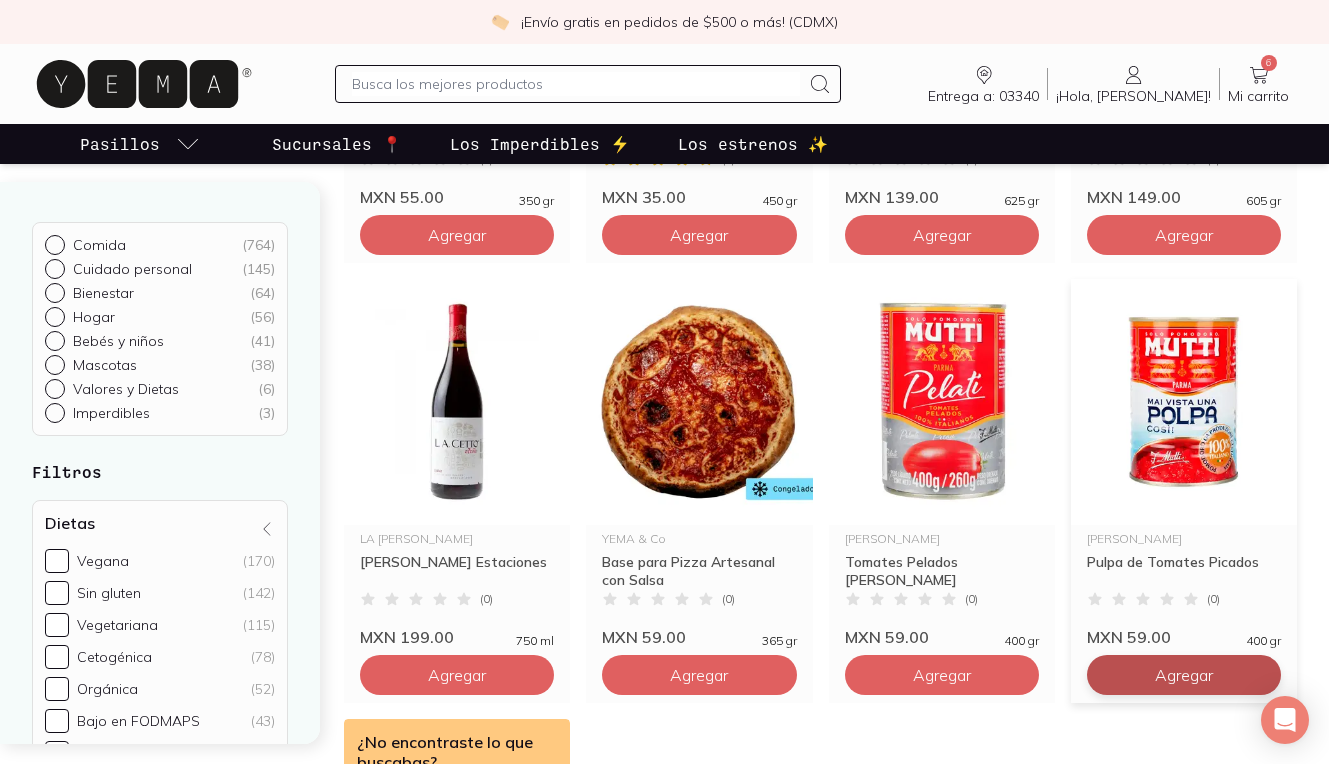 click on "Agregar" at bounding box center [457, -1085] 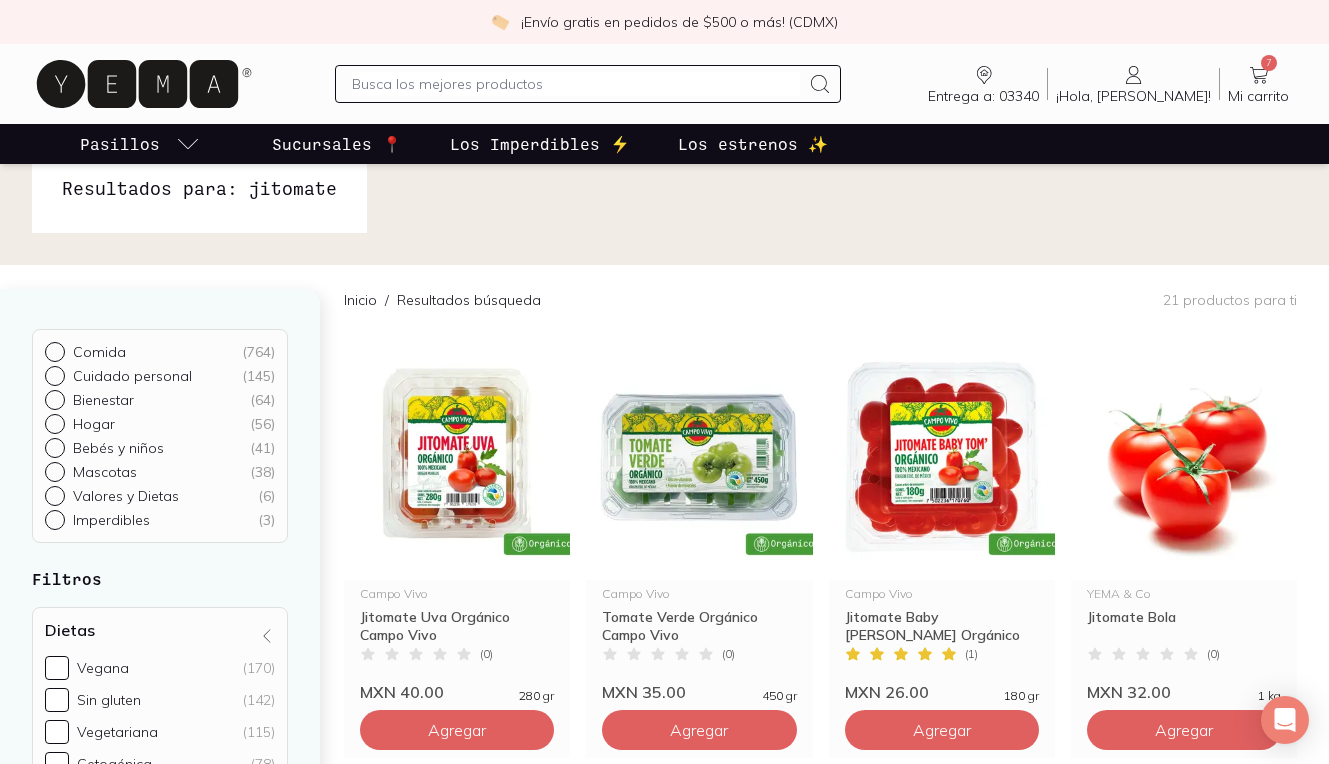 scroll, scrollTop: 0, scrollLeft: 0, axis: both 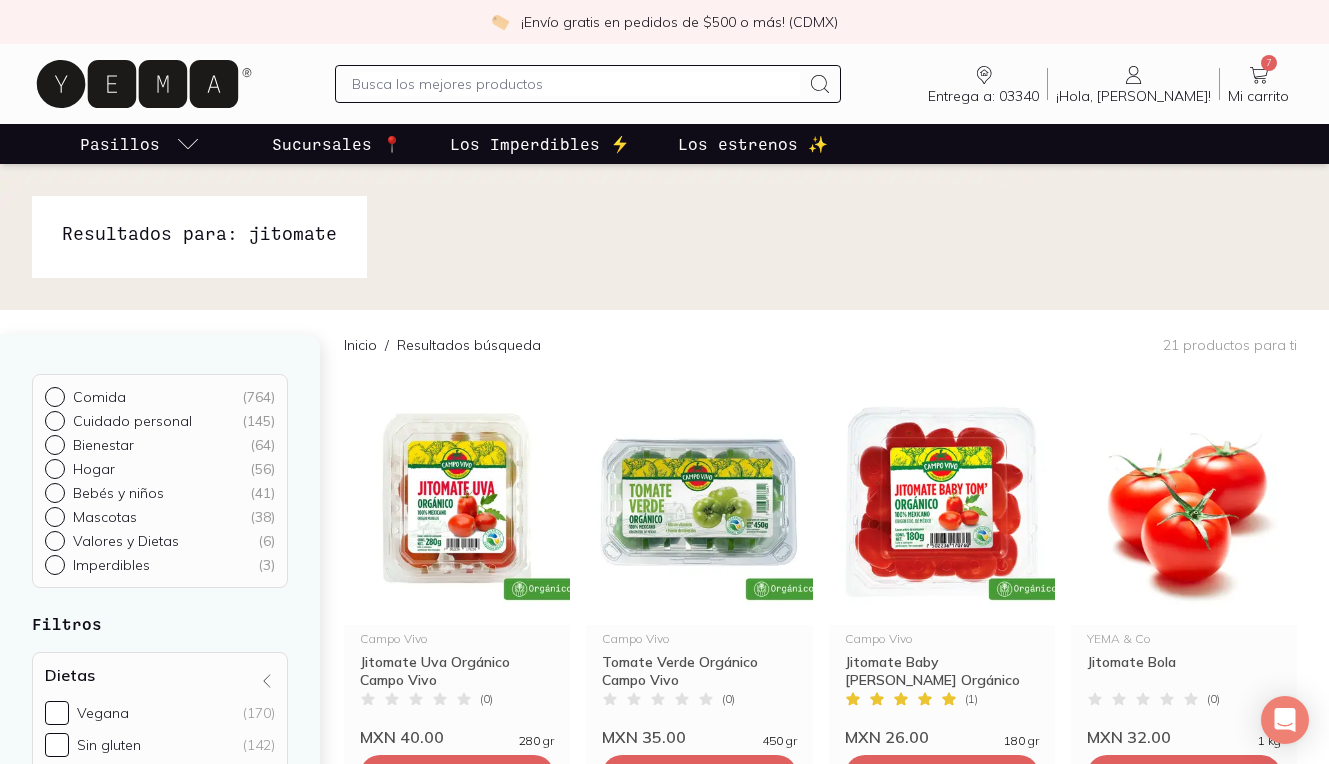 click 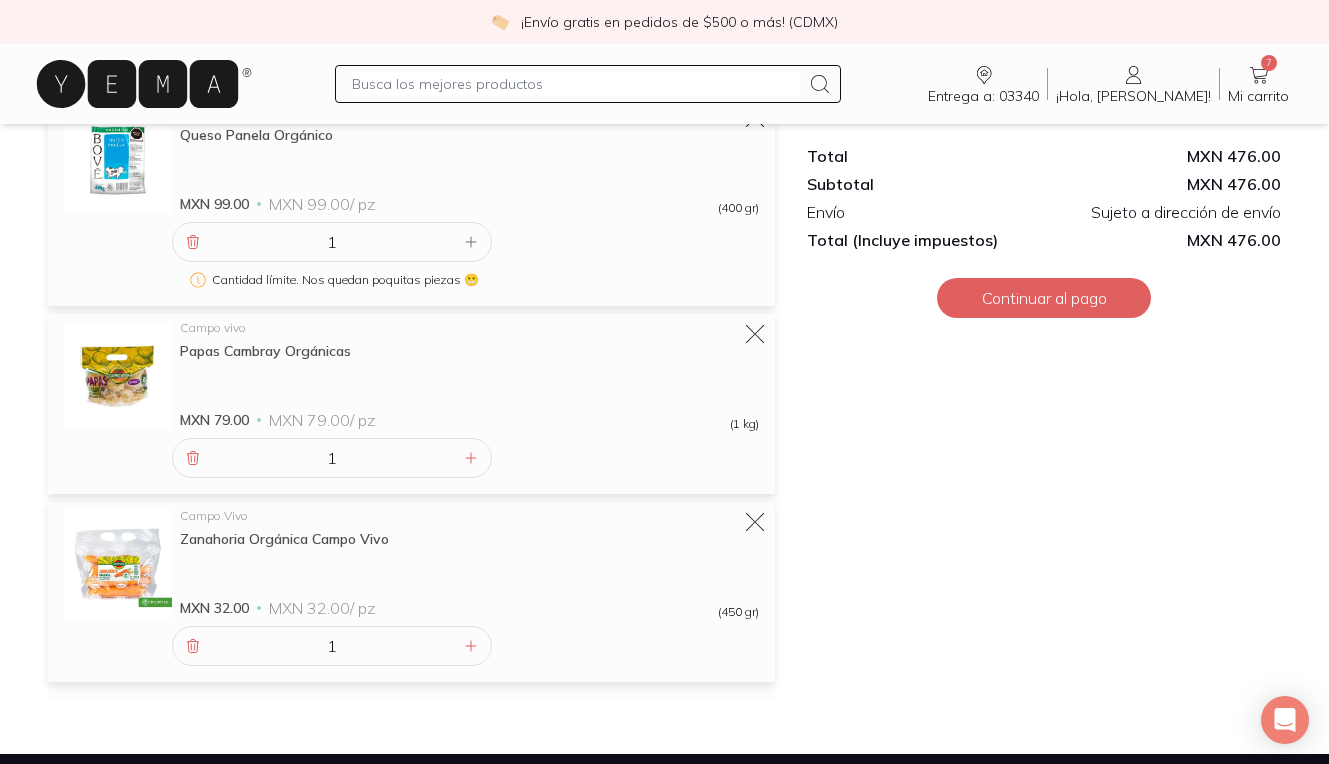 scroll, scrollTop: 1090, scrollLeft: 0, axis: vertical 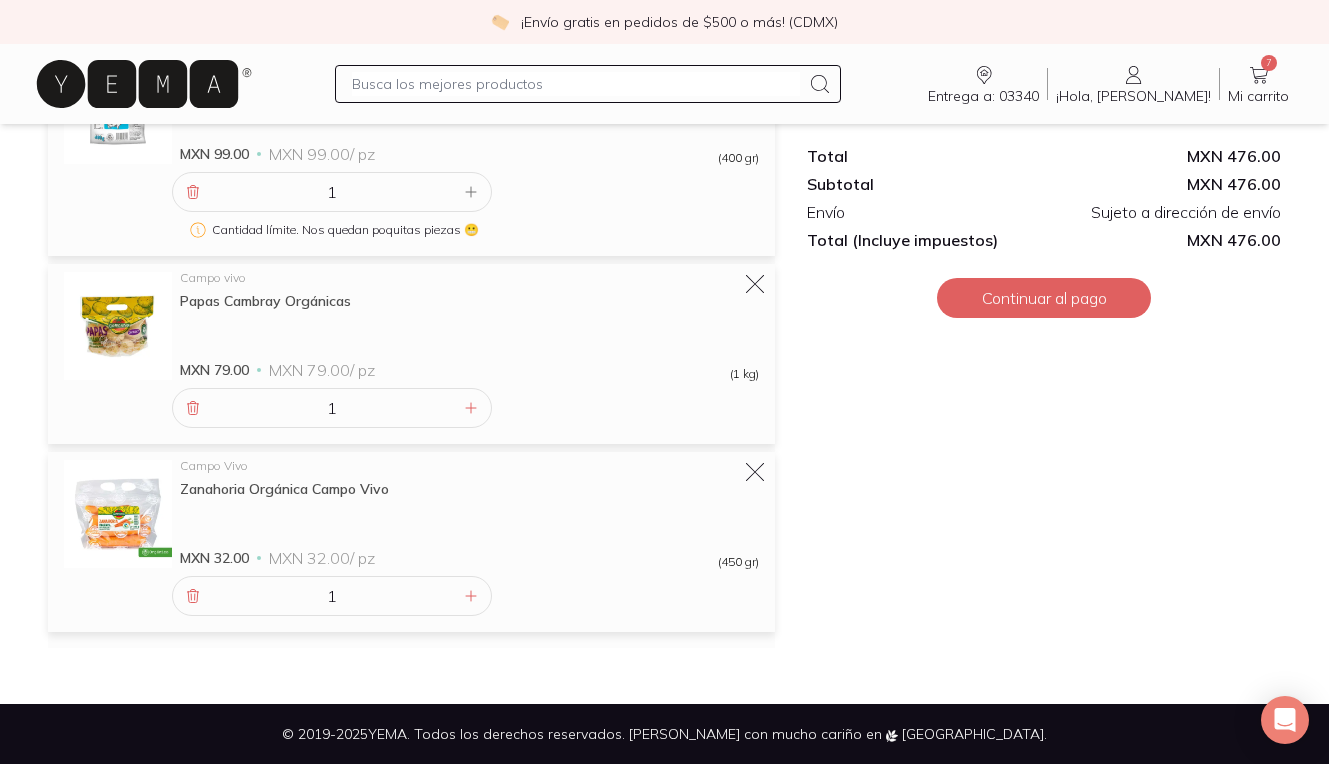 click at bounding box center (576, 84) 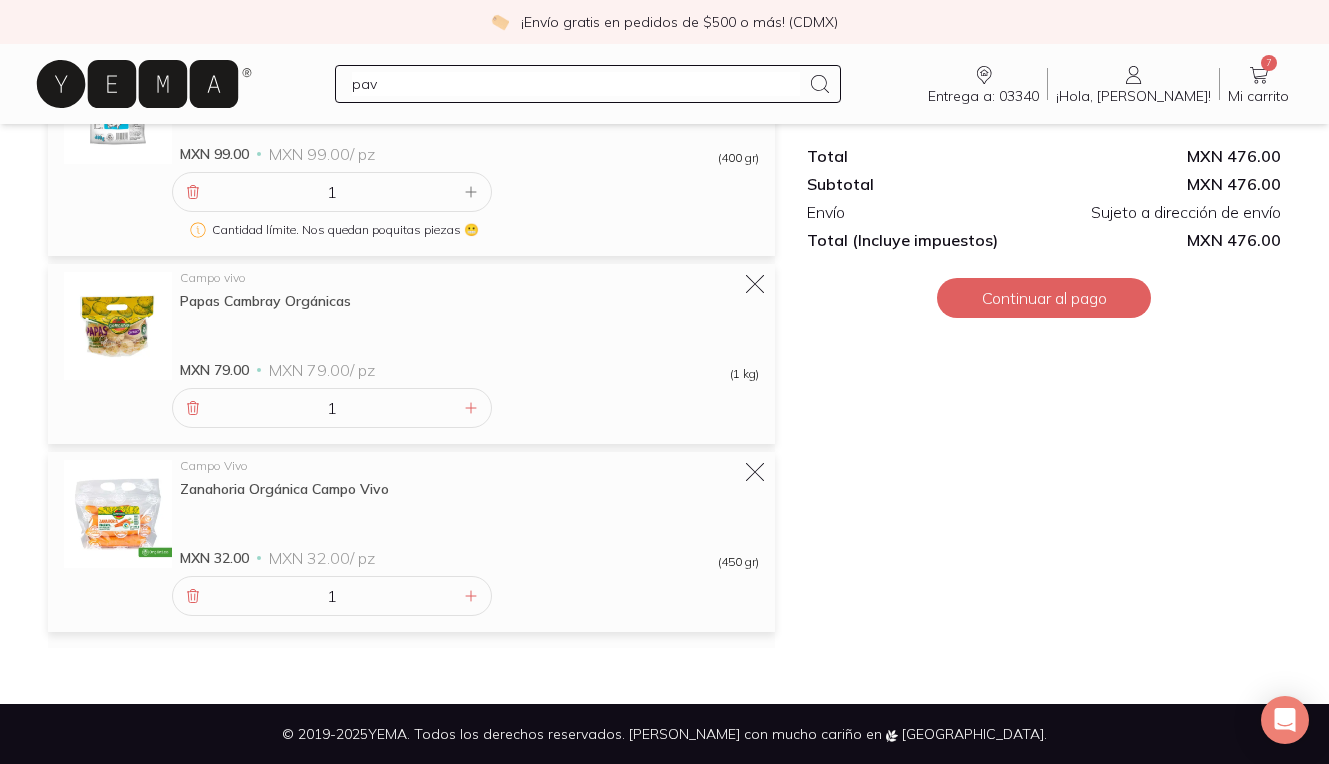 type on "pavo" 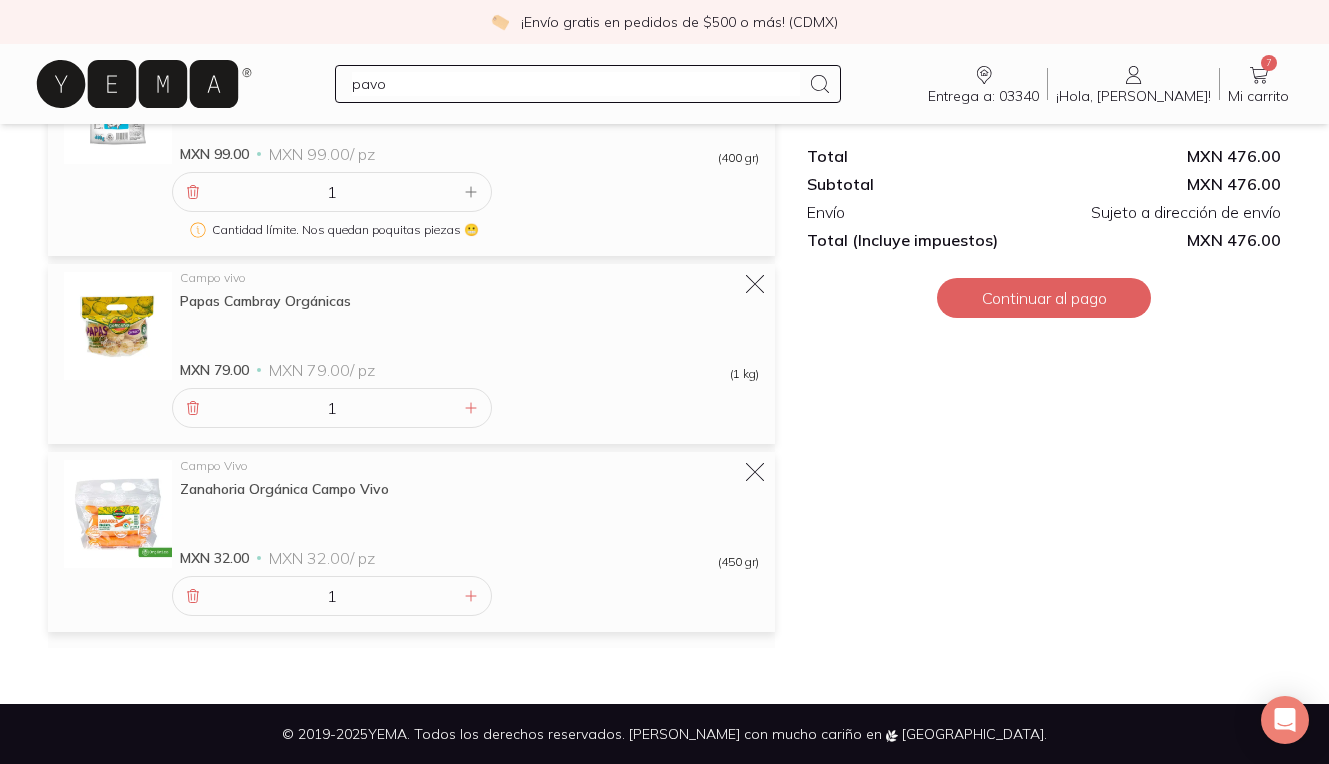 type 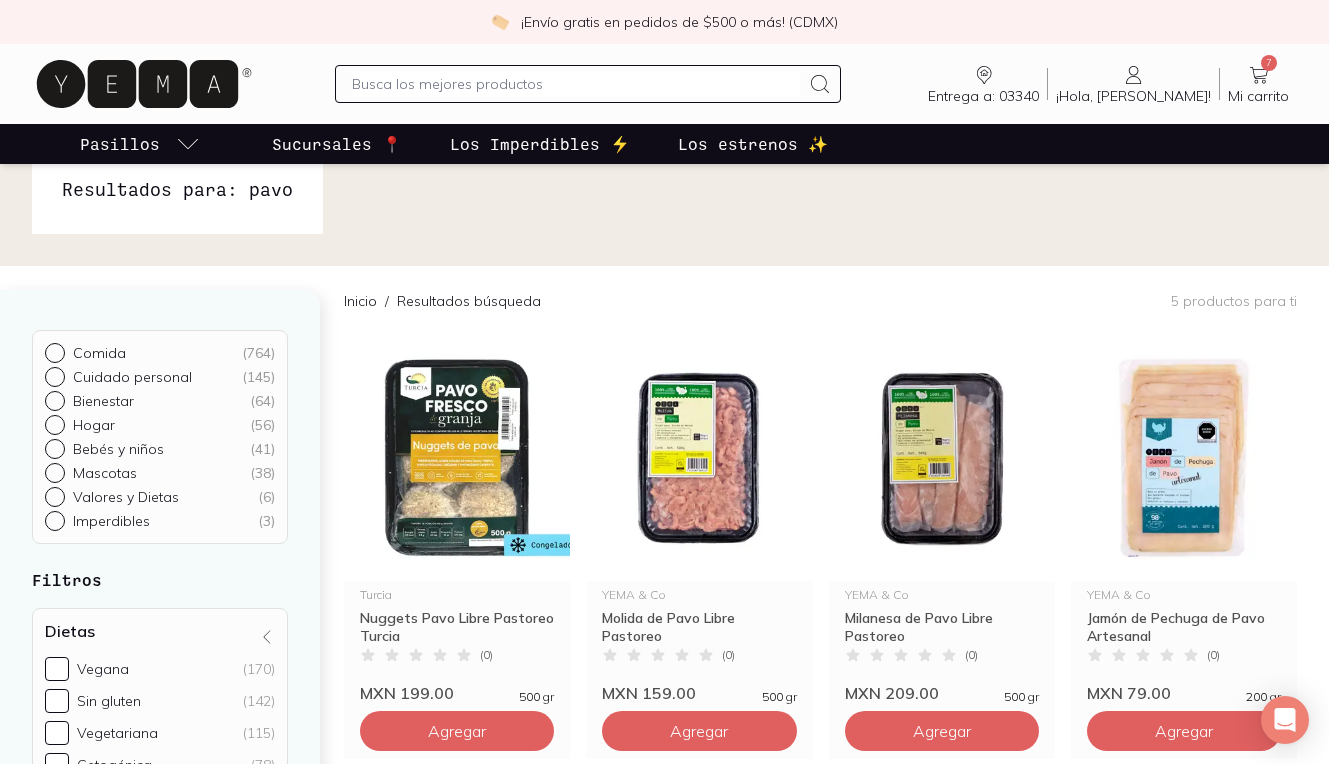 scroll, scrollTop: 0, scrollLeft: 0, axis: both 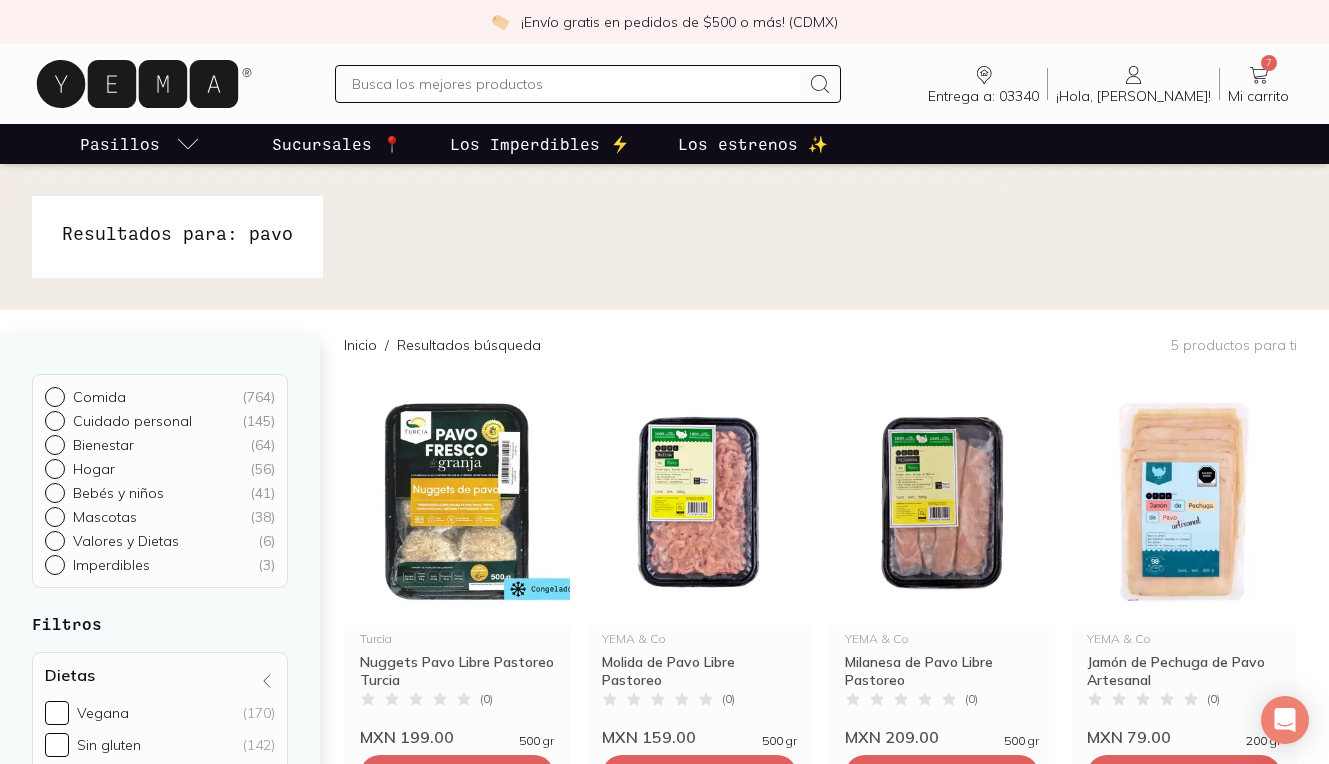 click at bounding box center (576, 84) 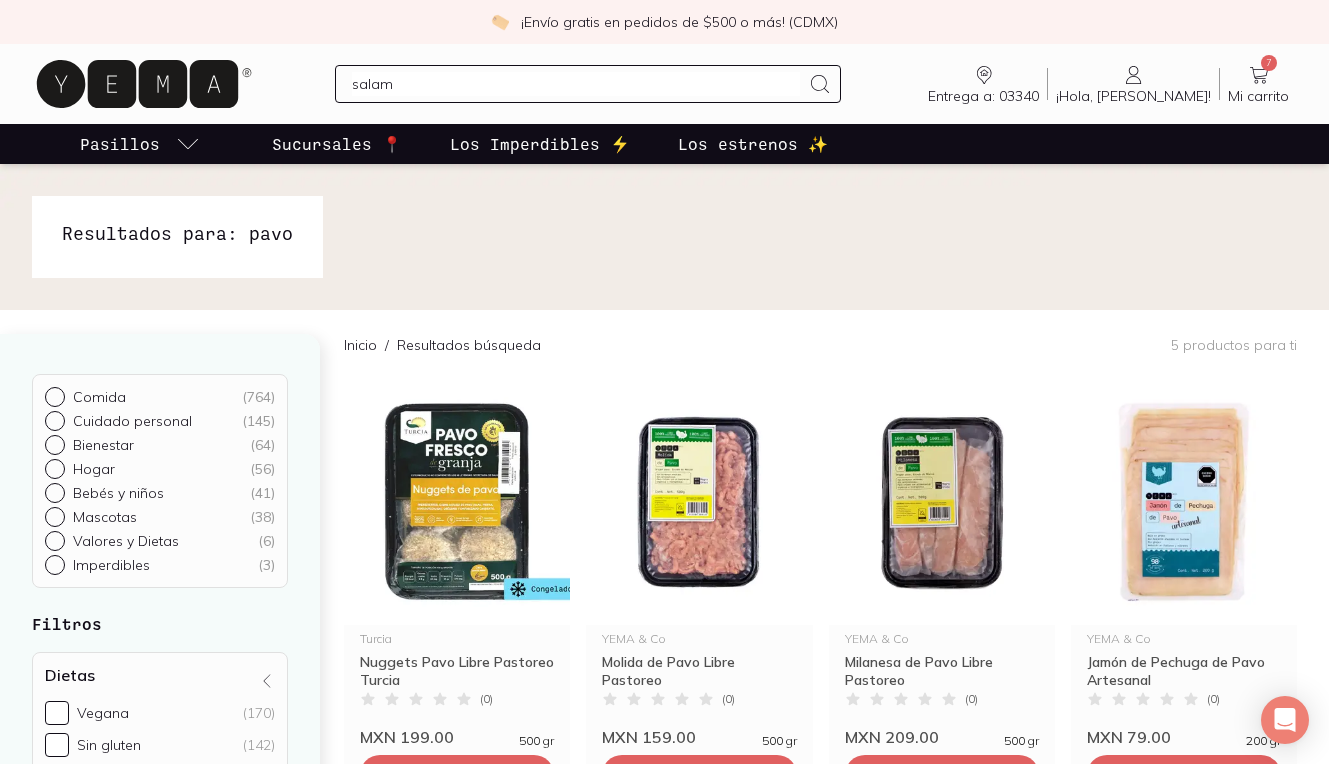 type on "salame" 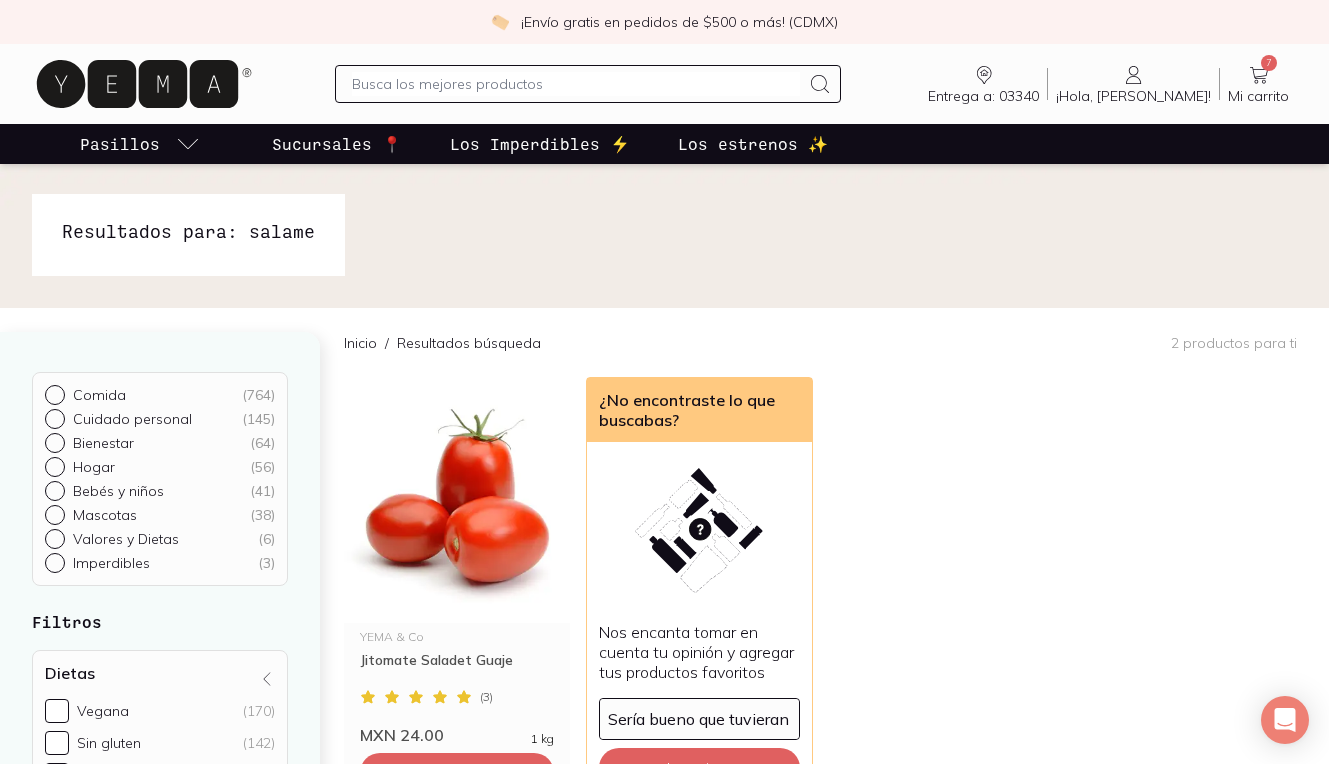 scroll, scrollTop: 0, scrollLeft: 0, axis: both 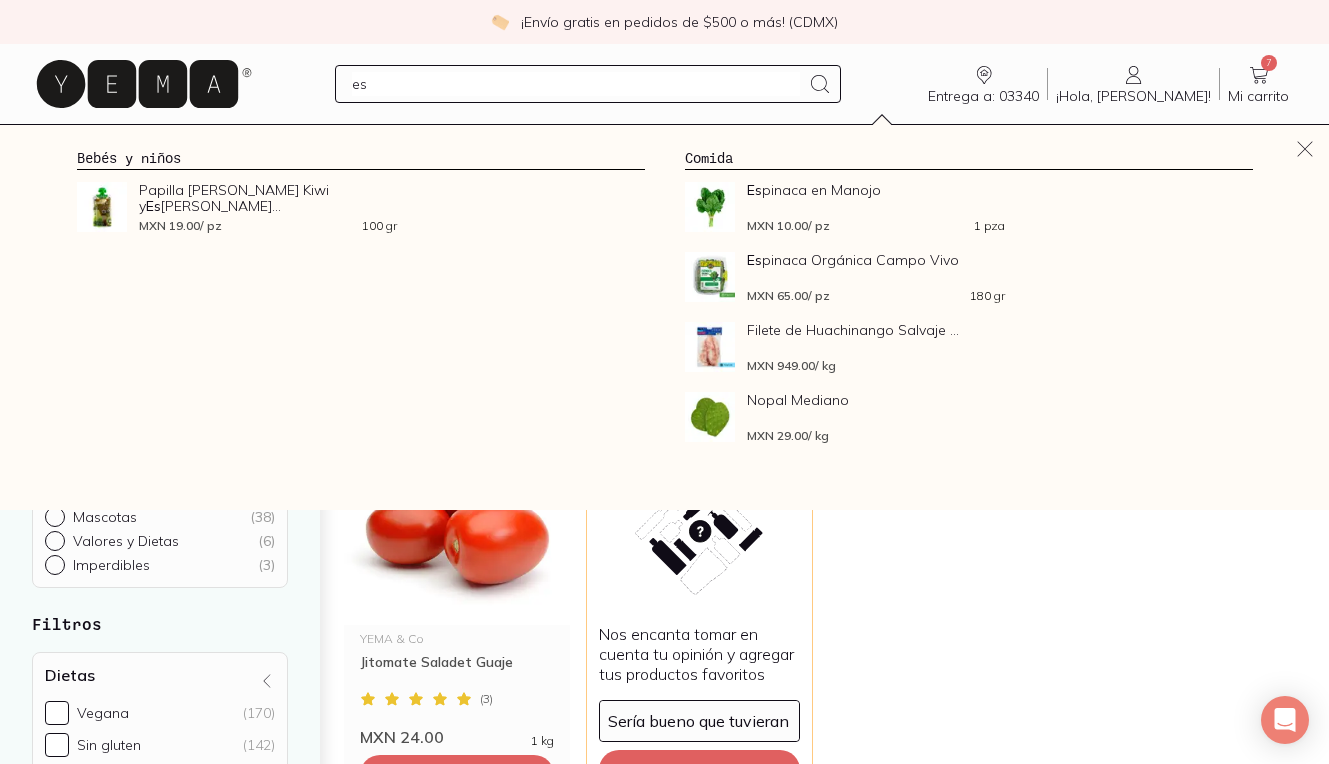 type on "e" 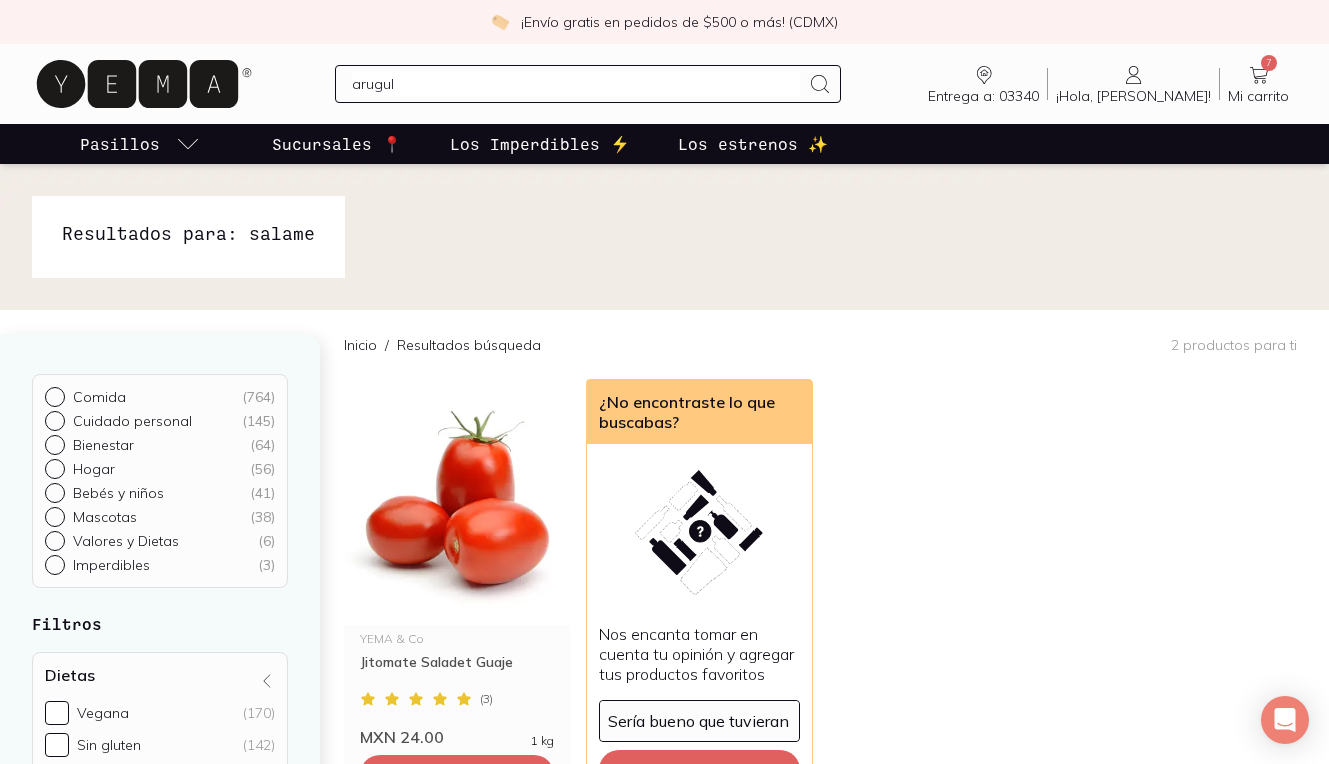 type on "arugula" 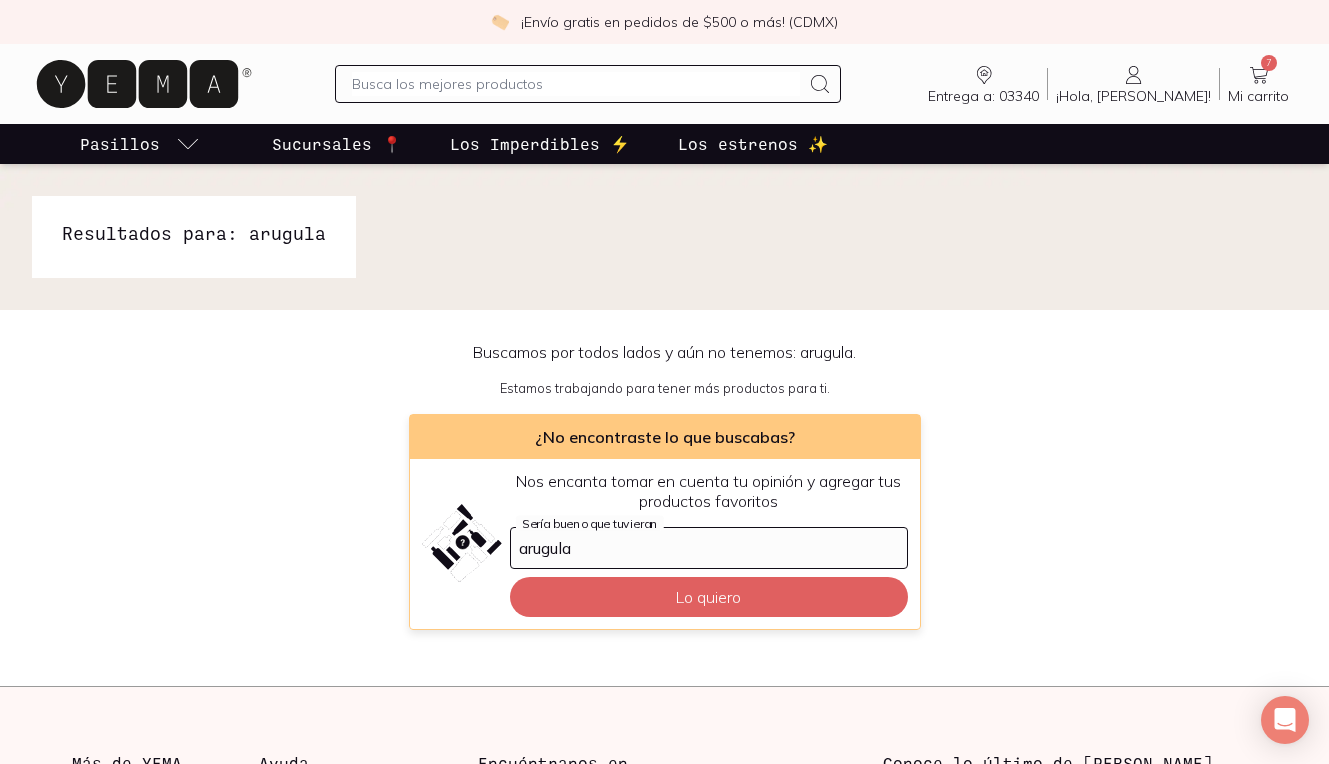 click at bounding box center (576, 84) 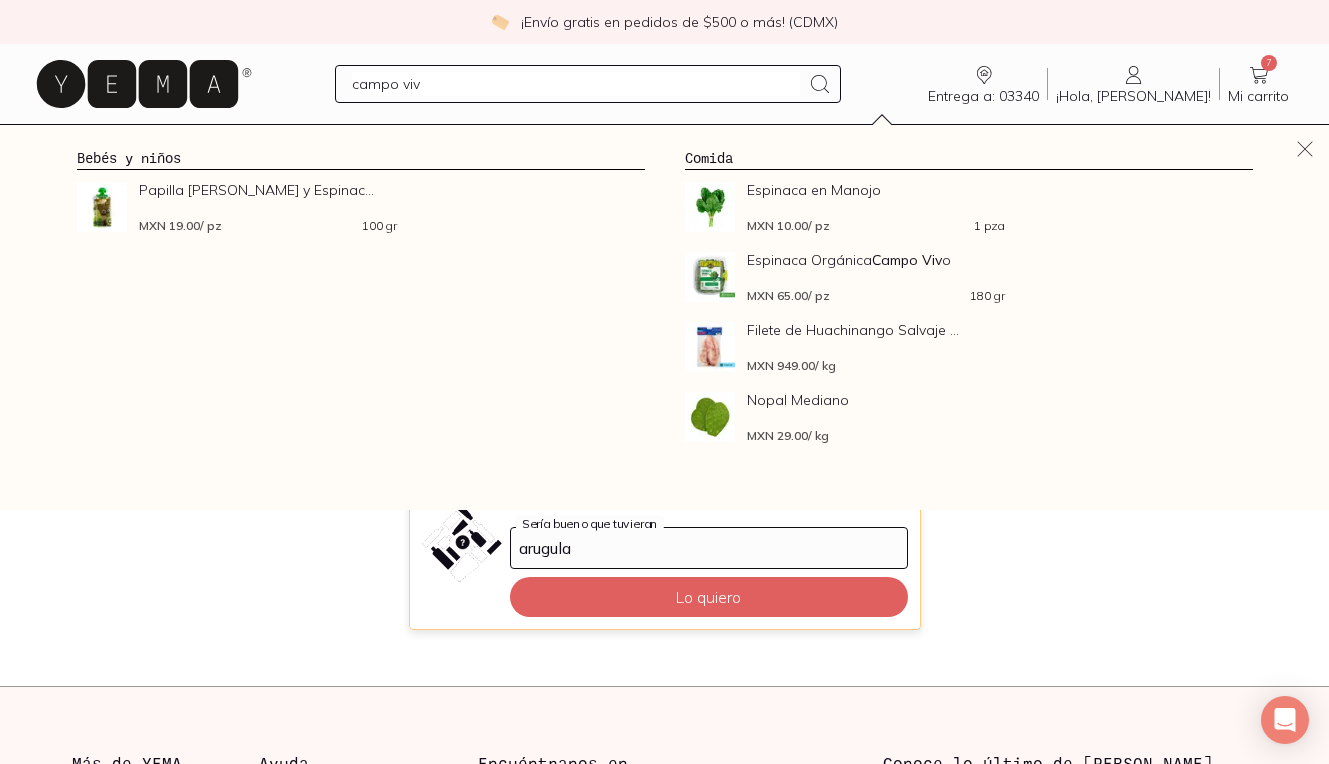 type on "campo vivo" 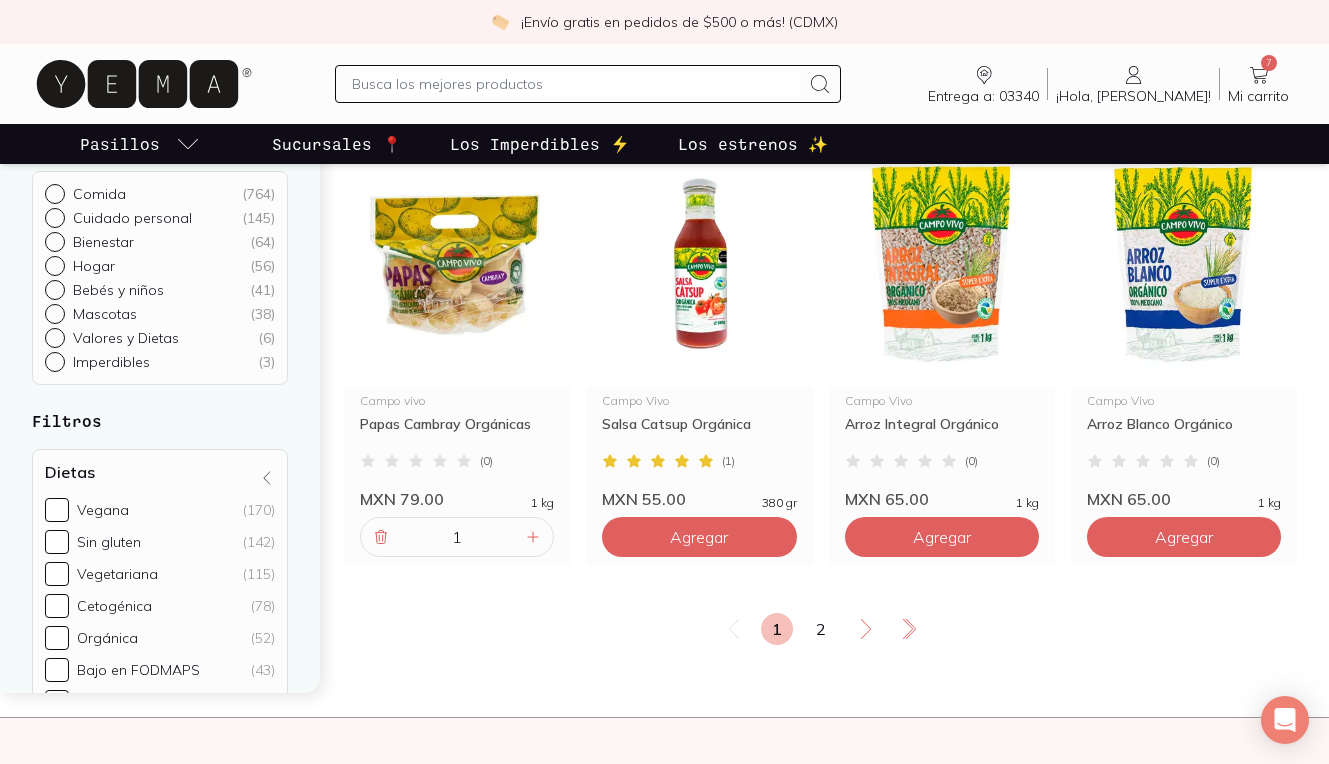 scroll, scrollTop: 2547, scrollLeft: 0, axis: vertical 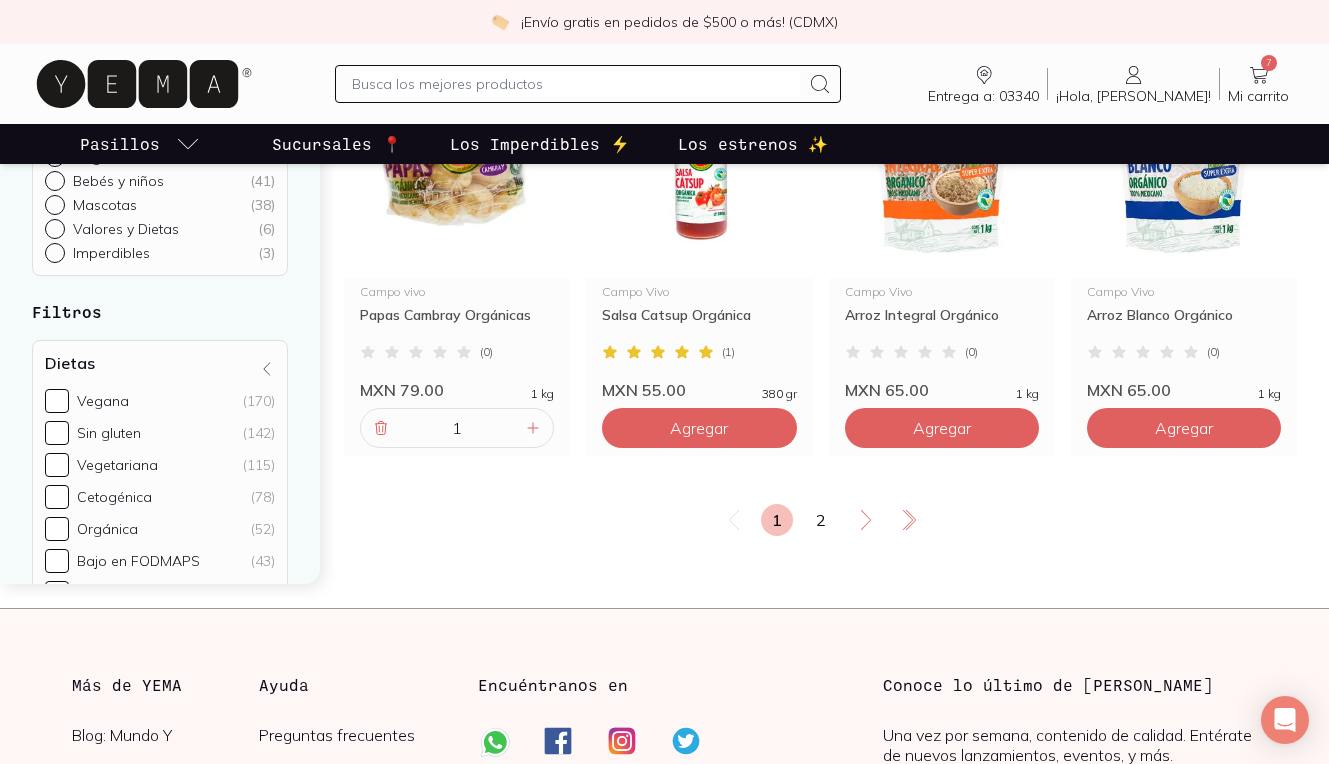 click on "1 2" at bounding box center (820, 520) 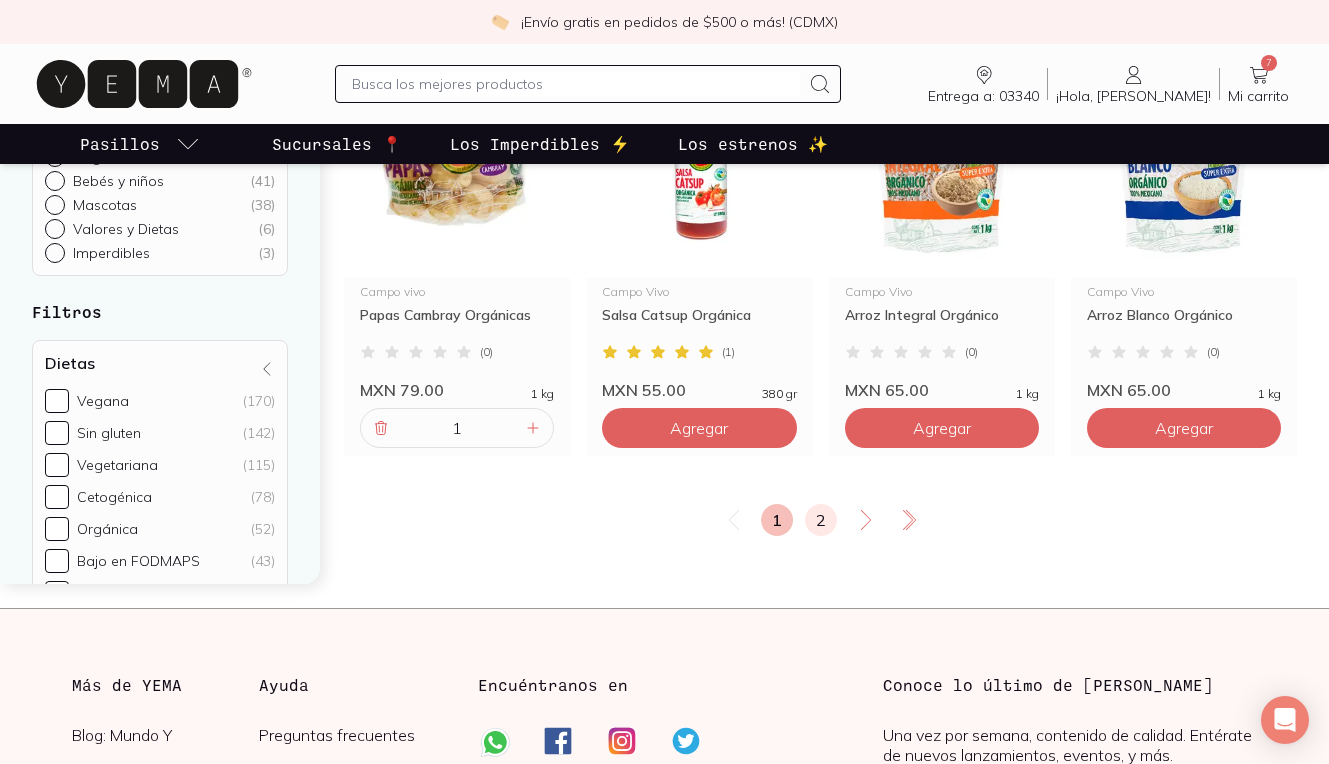 click on "2" at bounding box center (821, 520) 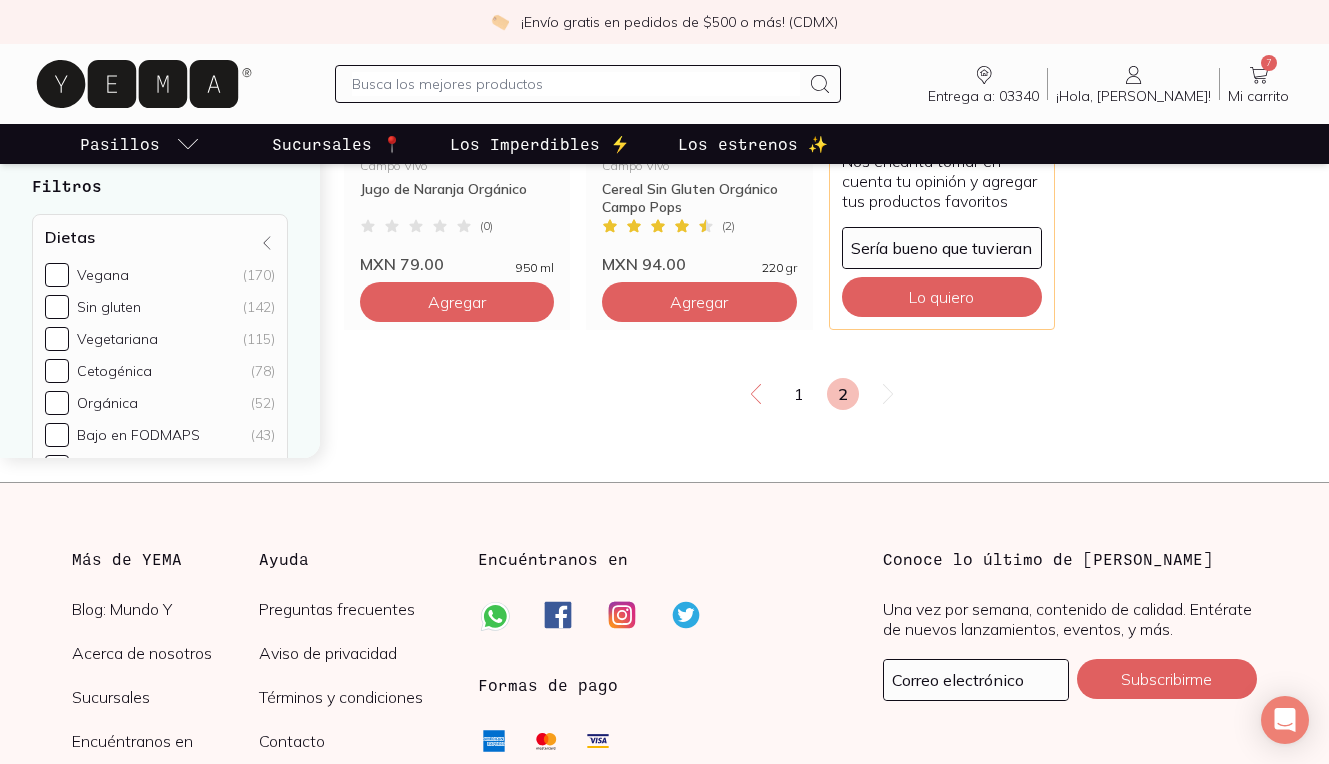 scroll, scrollTop: 475, scrollLeft: 0, axis: vertical 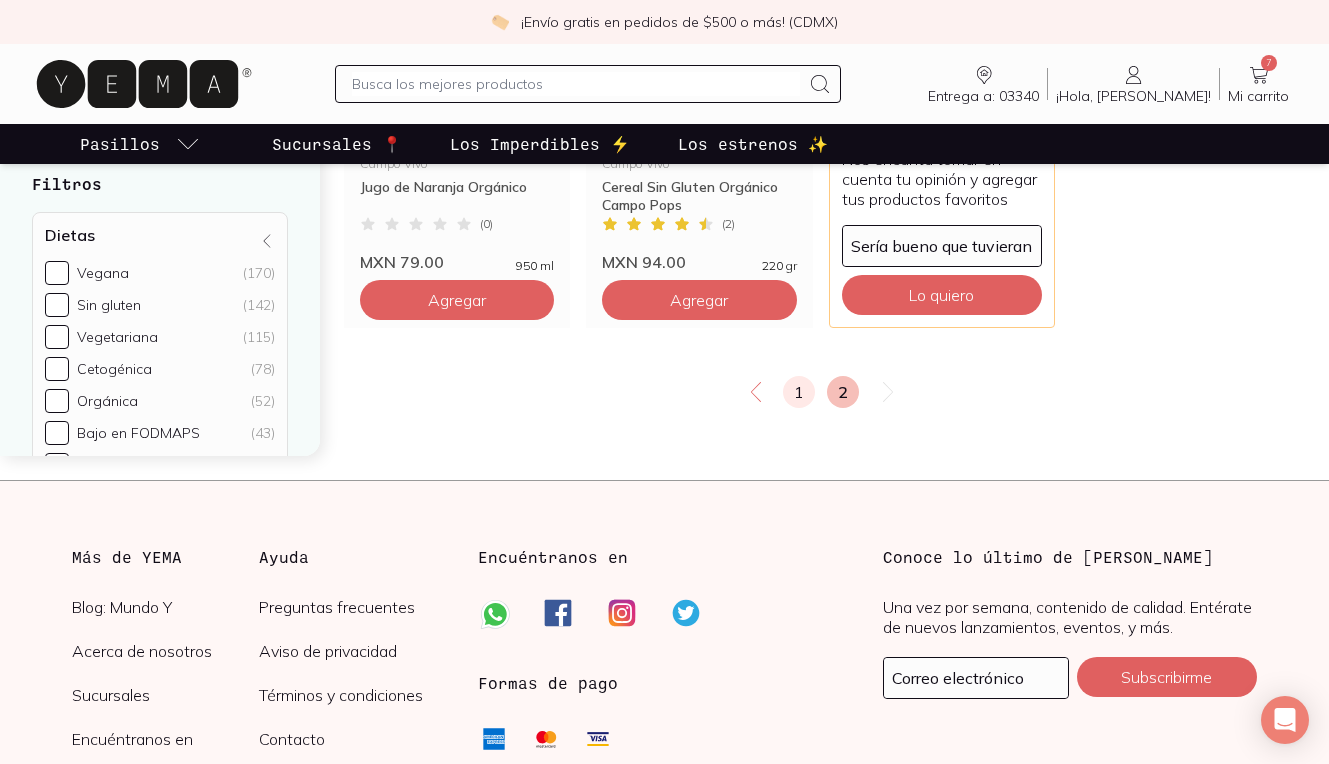 click on "1" at bounding box center (799, 392) 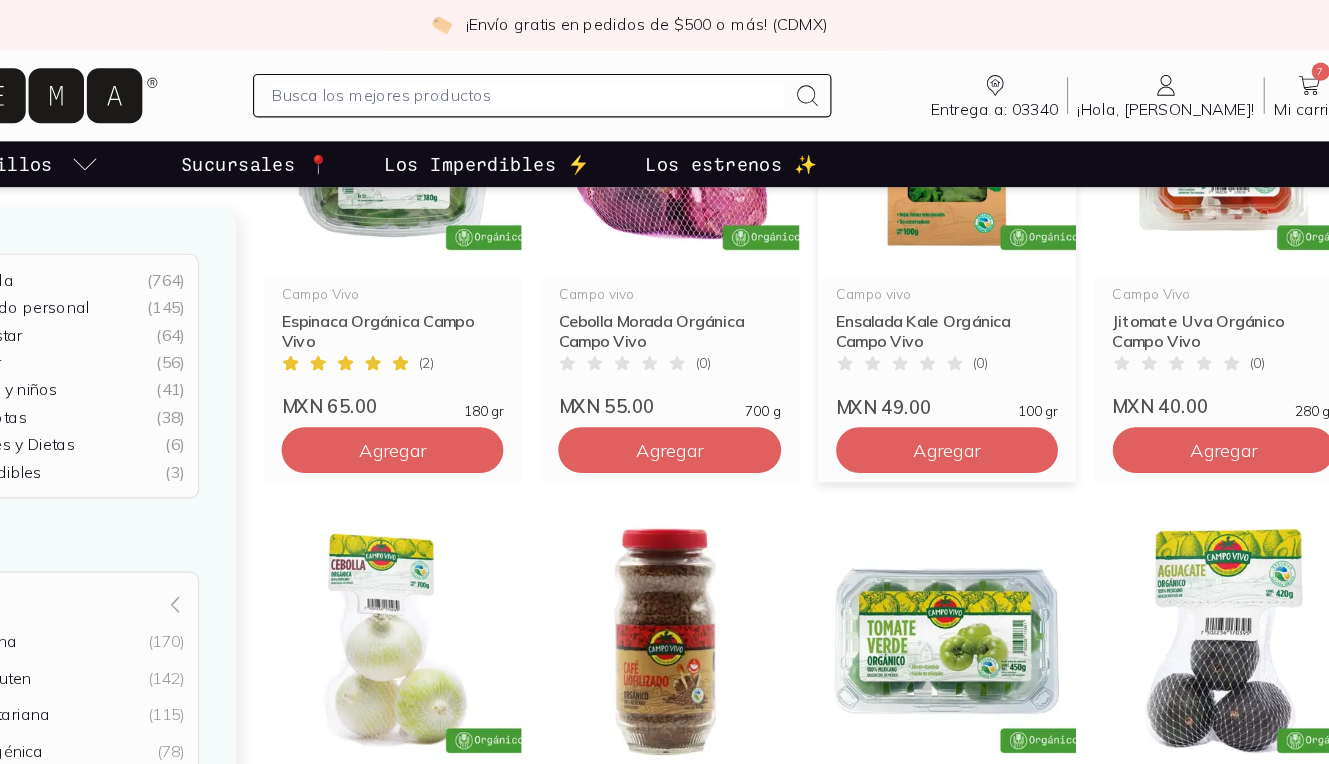 scroll, scrollTop: 0, scrollLeft: 0, axis: both 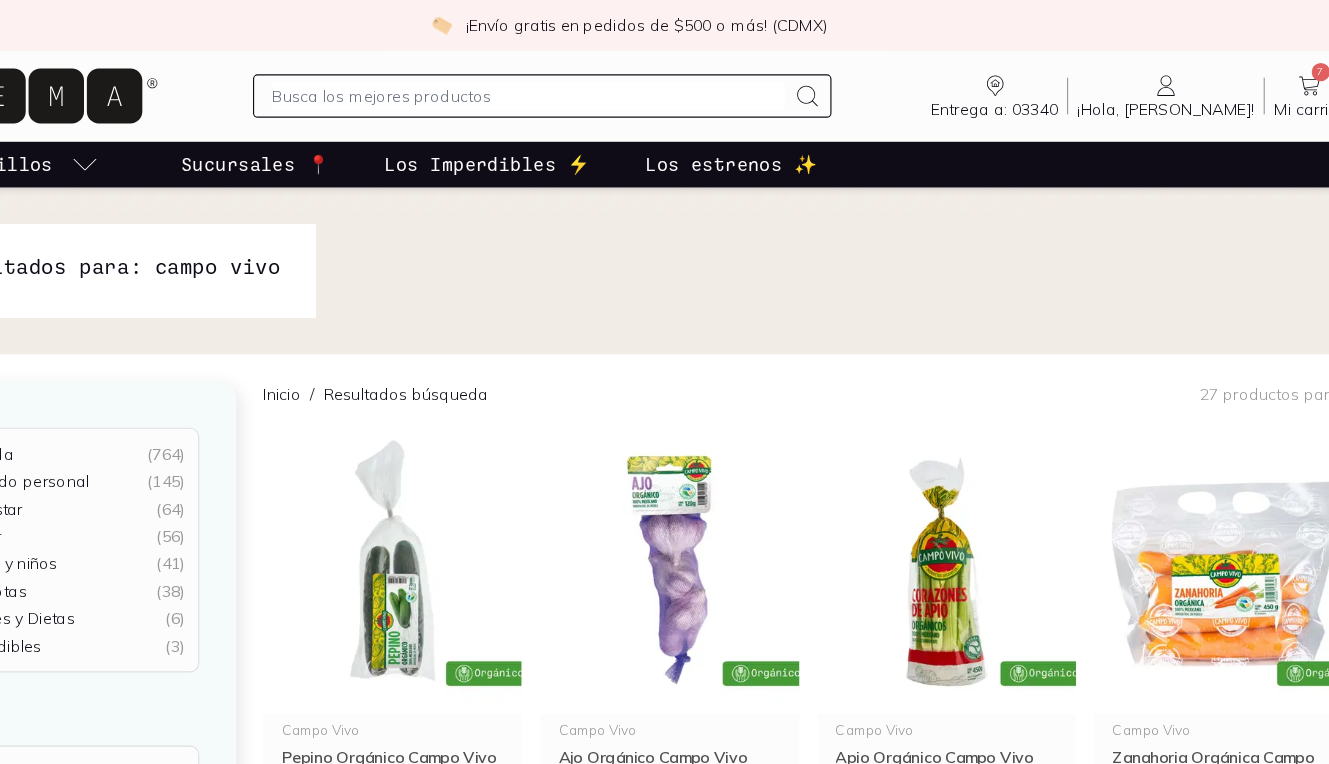 click at bounding box center [588, 84] 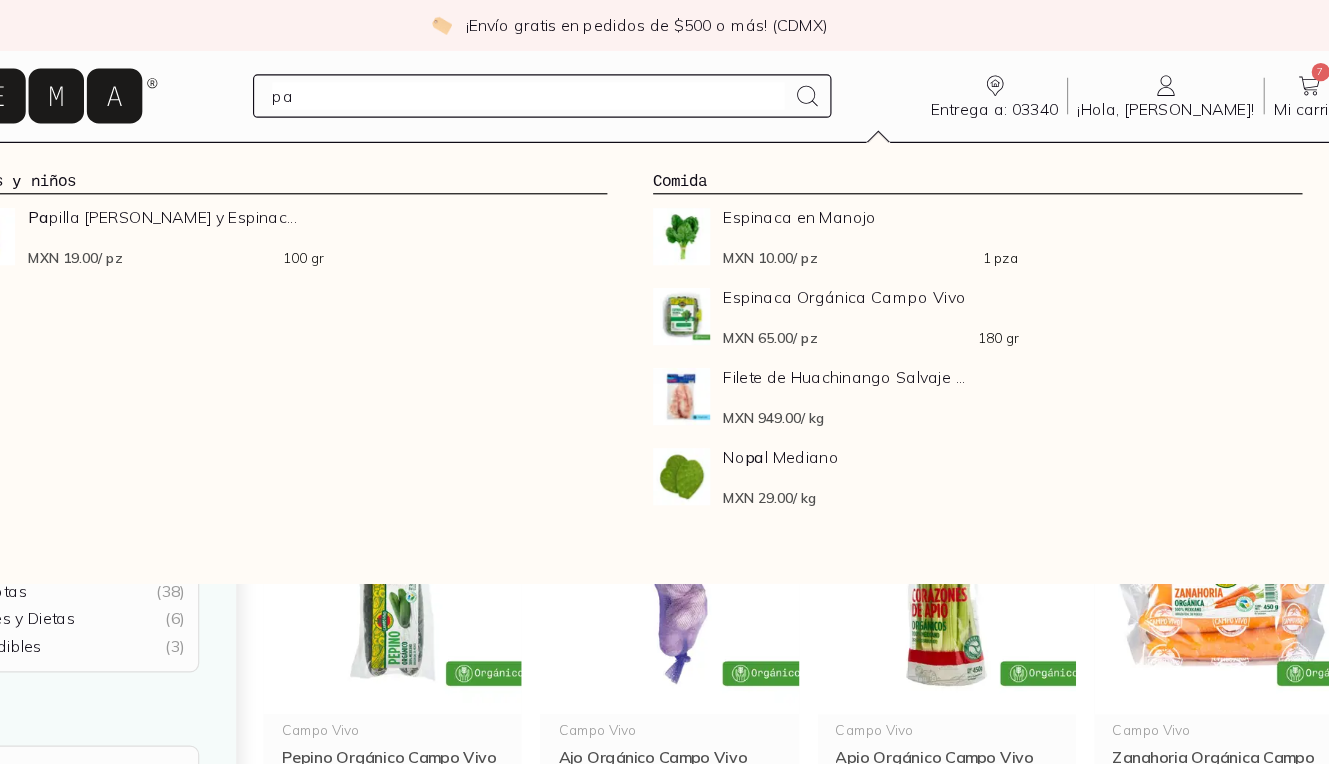 type on "pan" 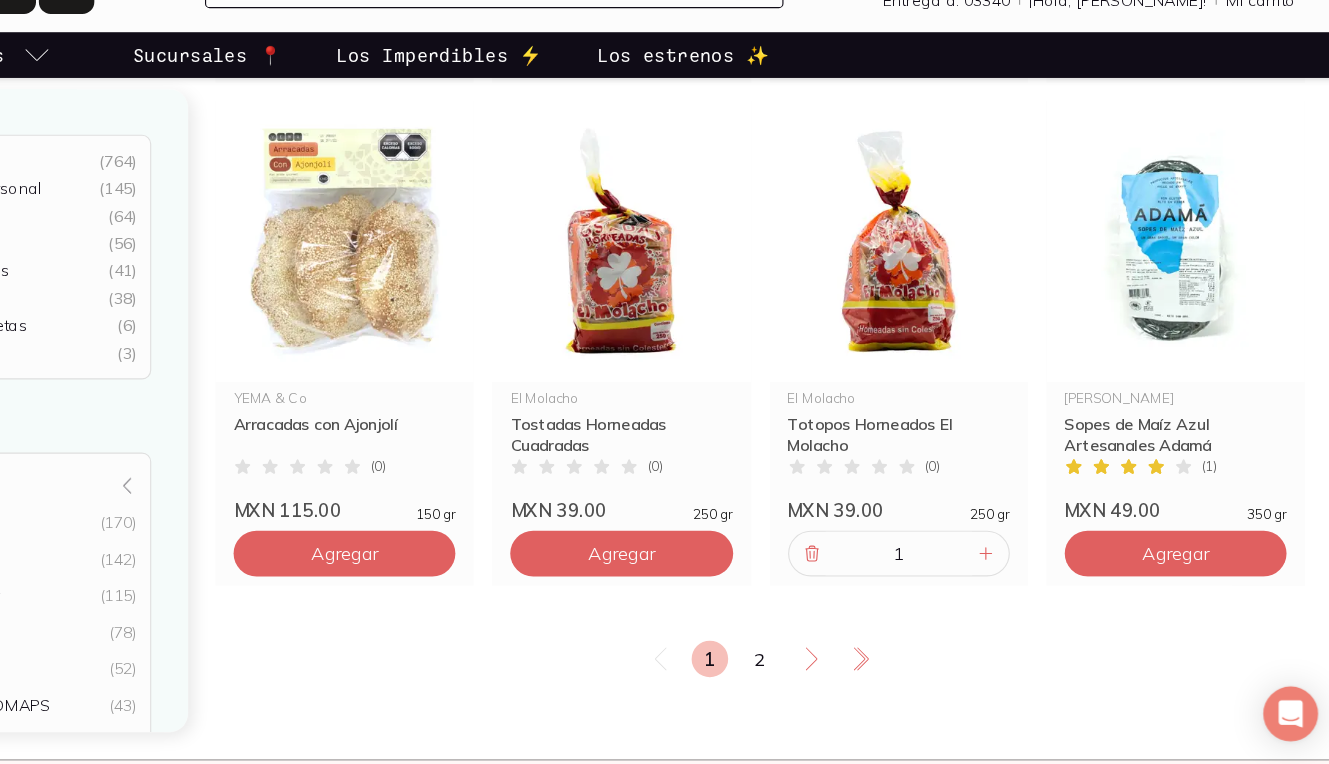 scroll, scrollTop: 2454, scrollLeft: 0, axis: vertical 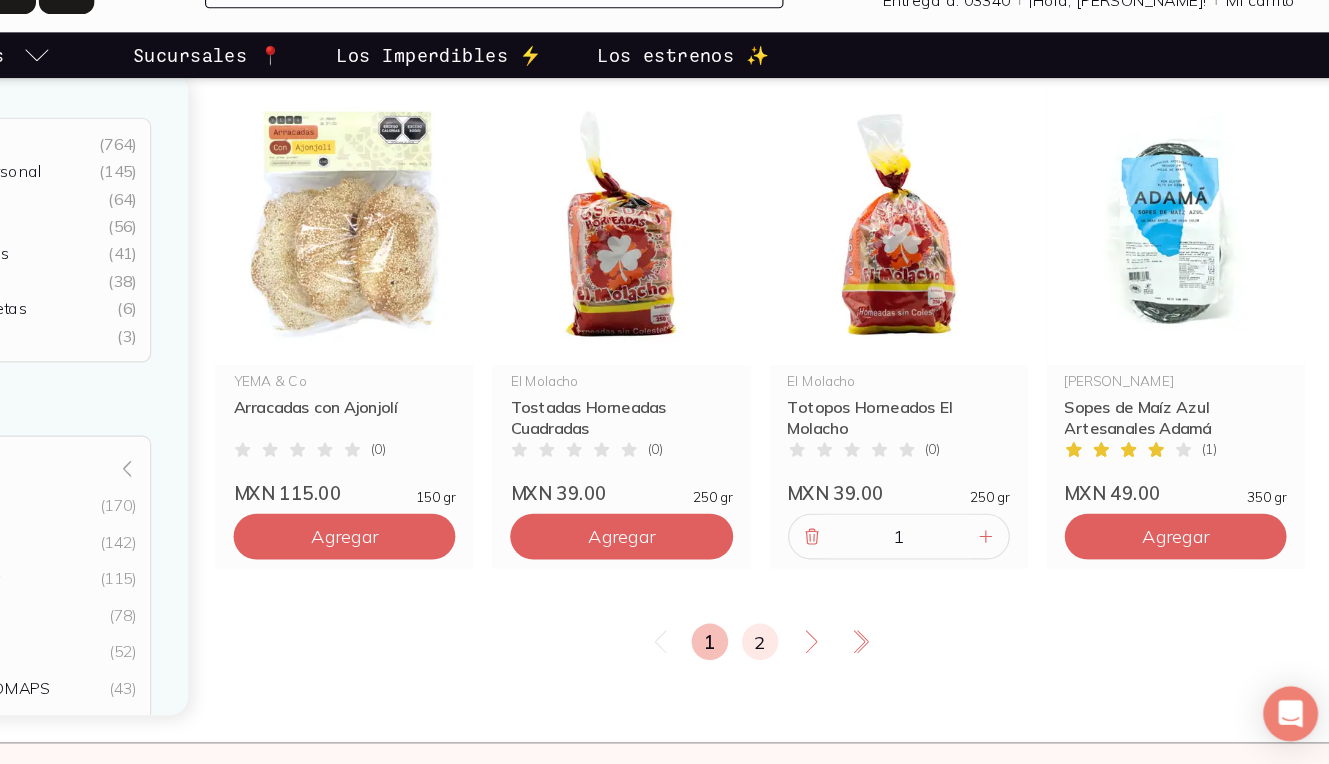 click on "2" at bounding box center (821, 657) 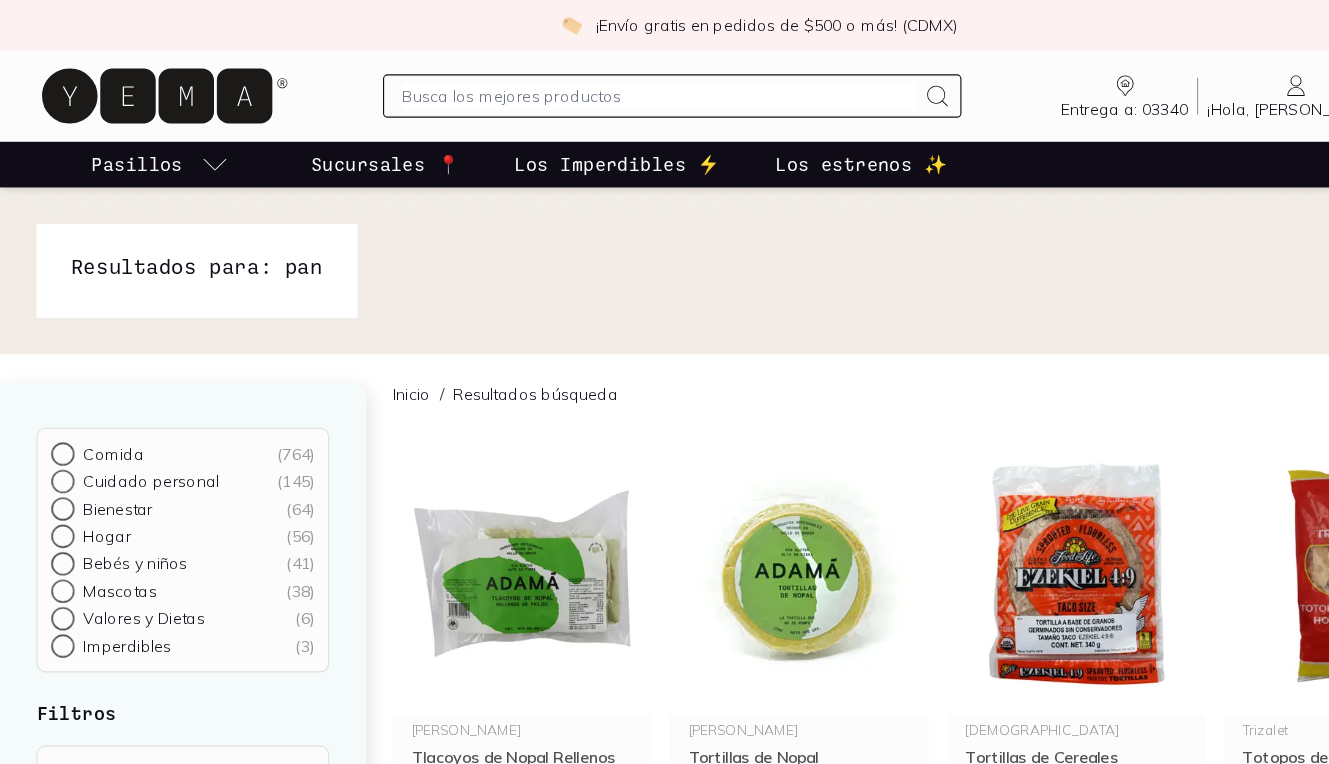 scroll, scrollTop: 0, scrollLeft: 0, axis: both 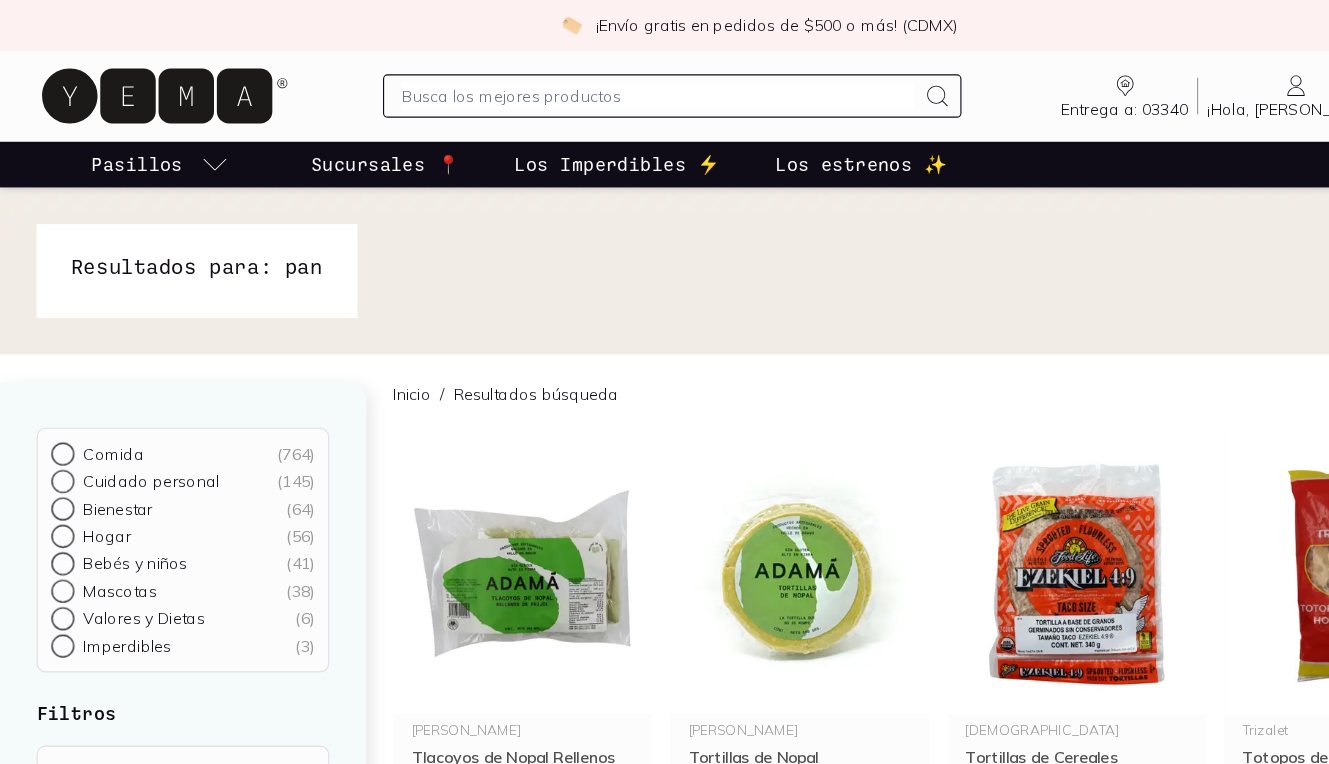click at bounding box center [588, 84] 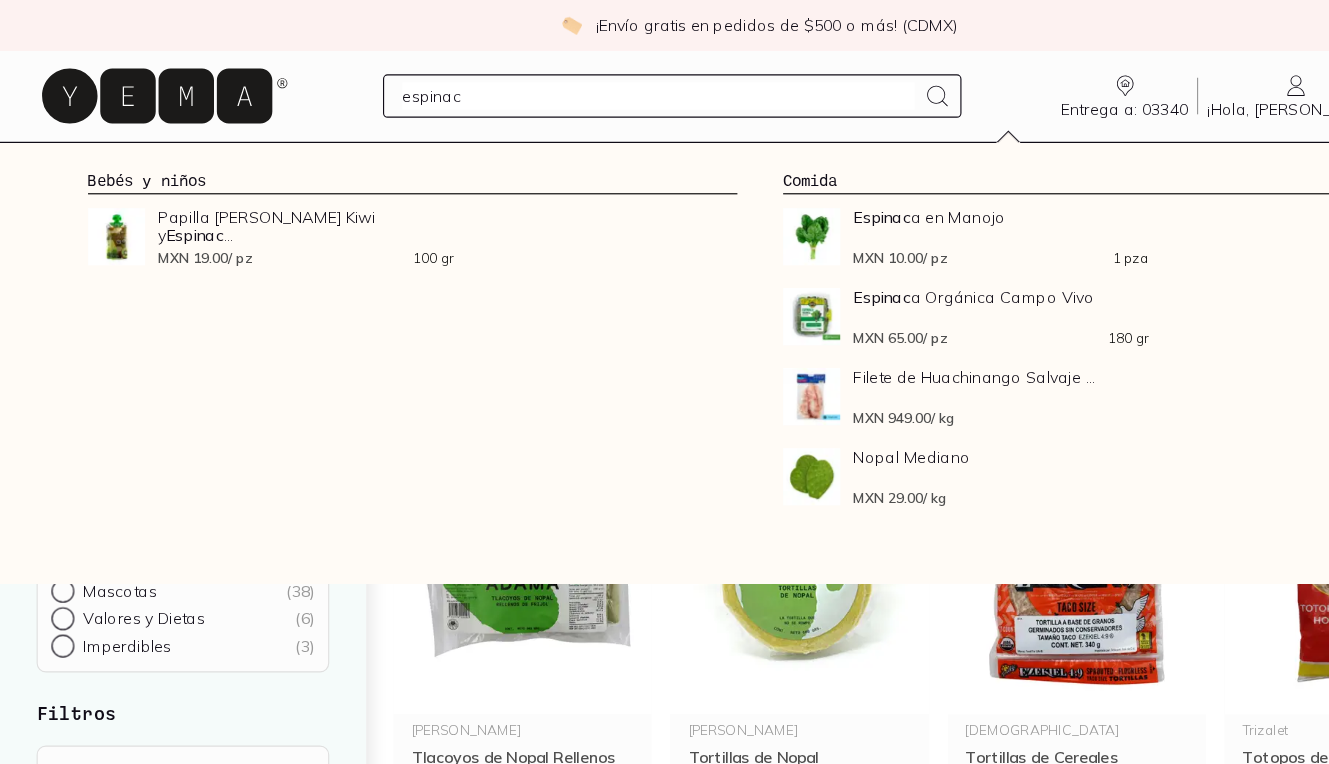 type on "espinaca" 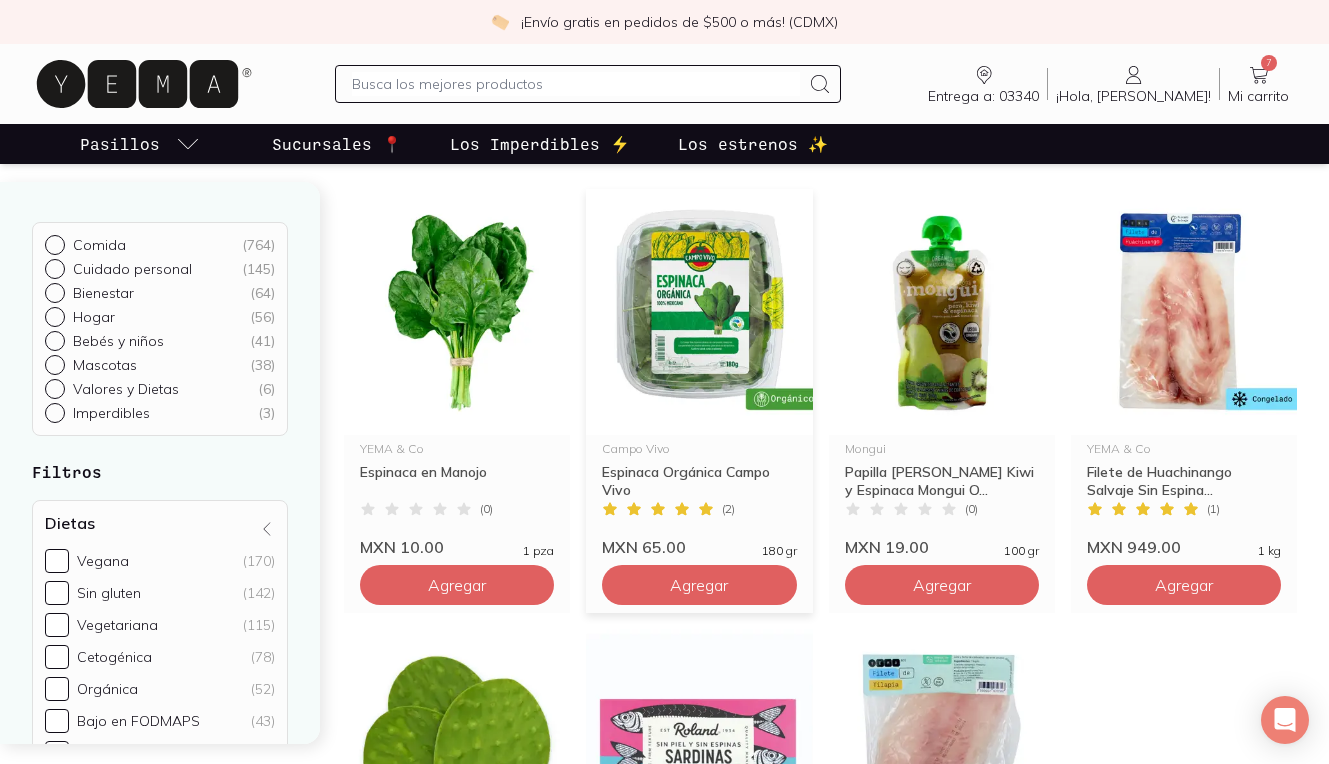 scroll, scrollTop: 185, scrollLeft: 0, axis: vertical 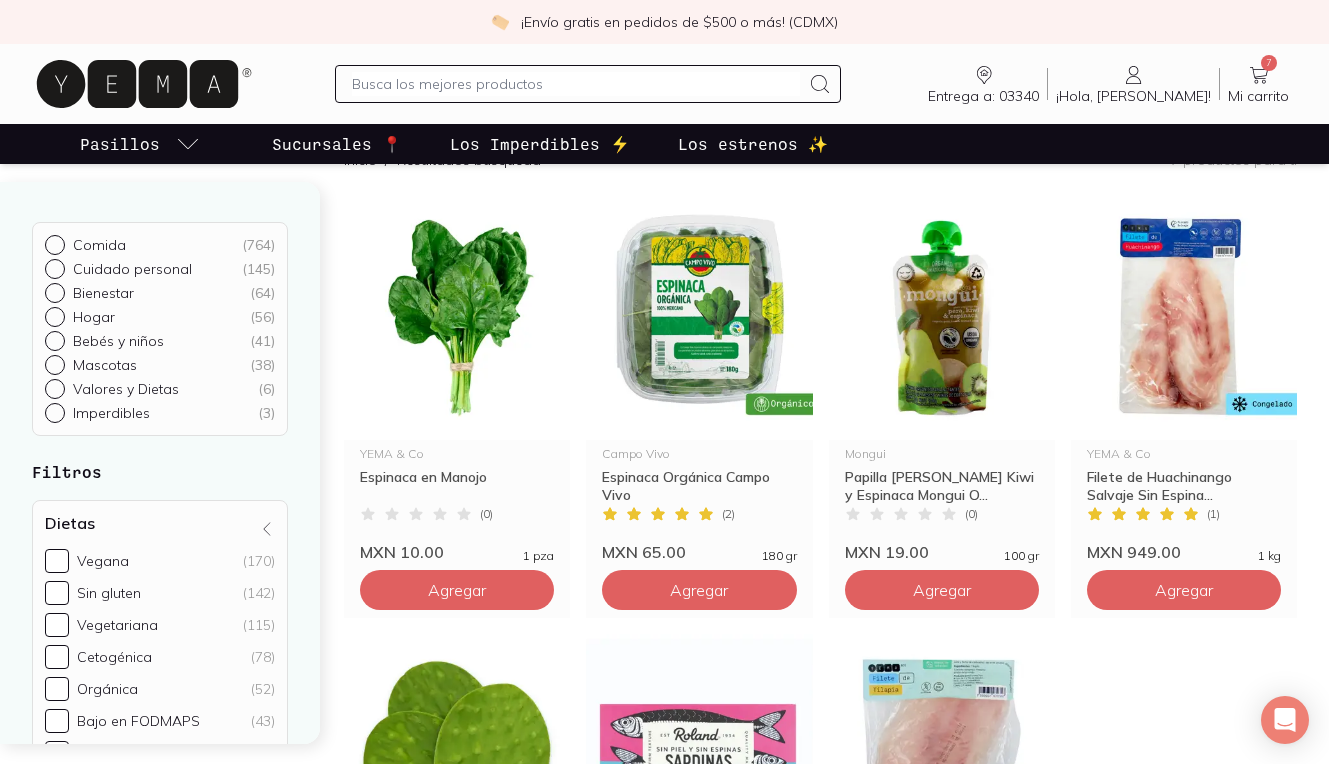 click at bounding box center (576, 84) 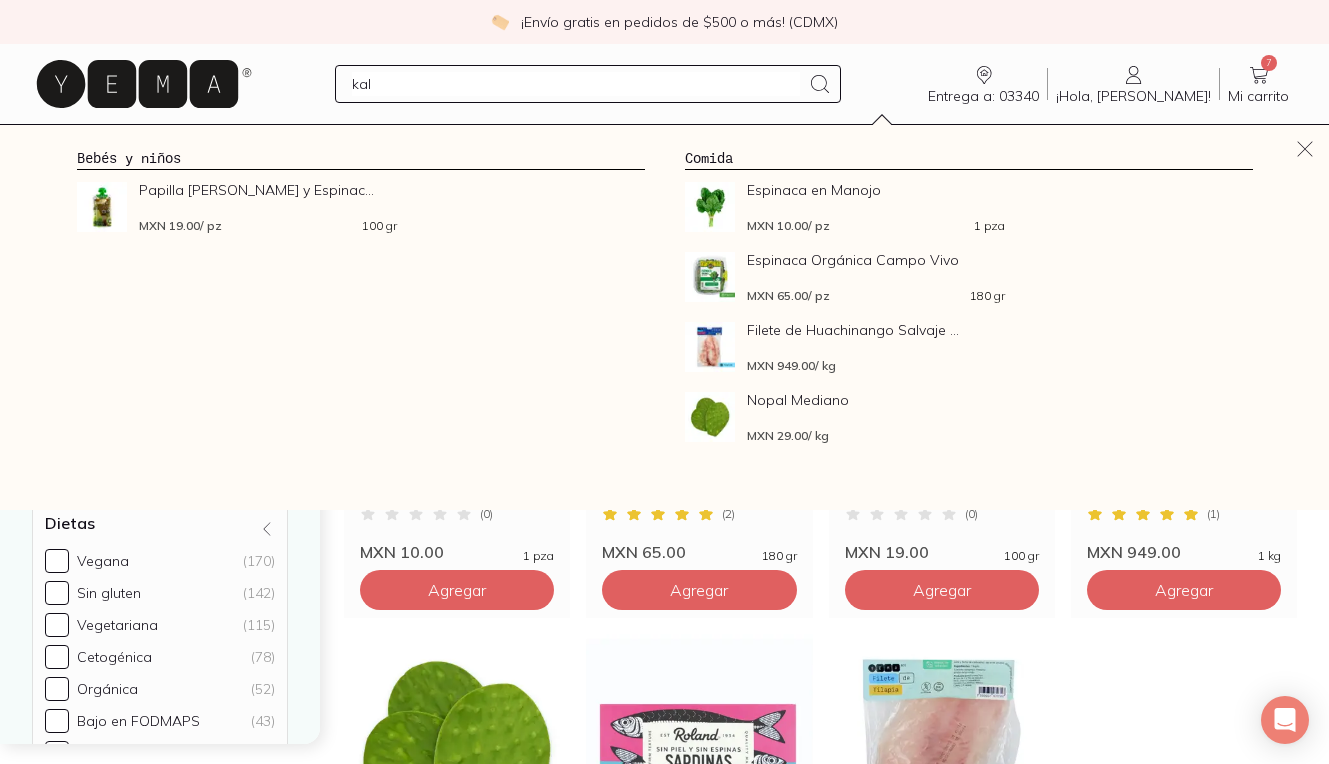 type on "kale" 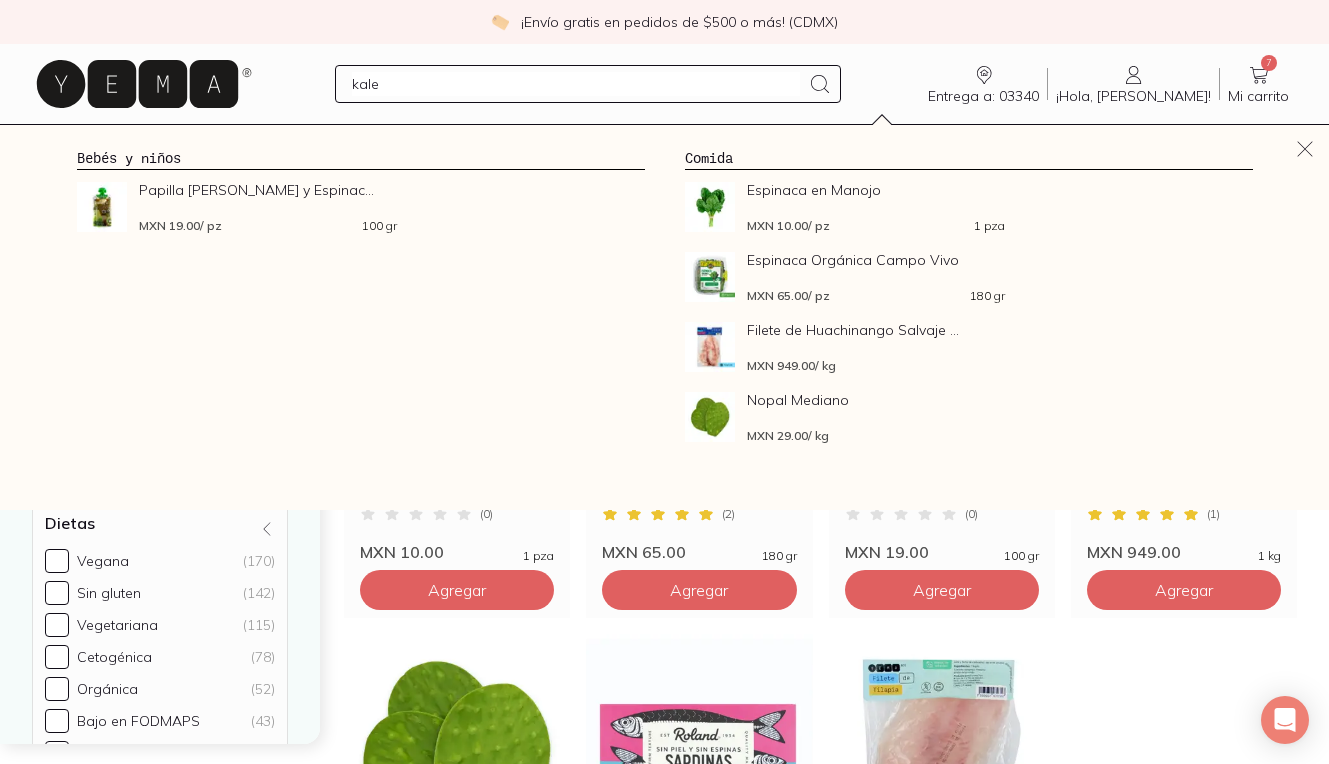 type 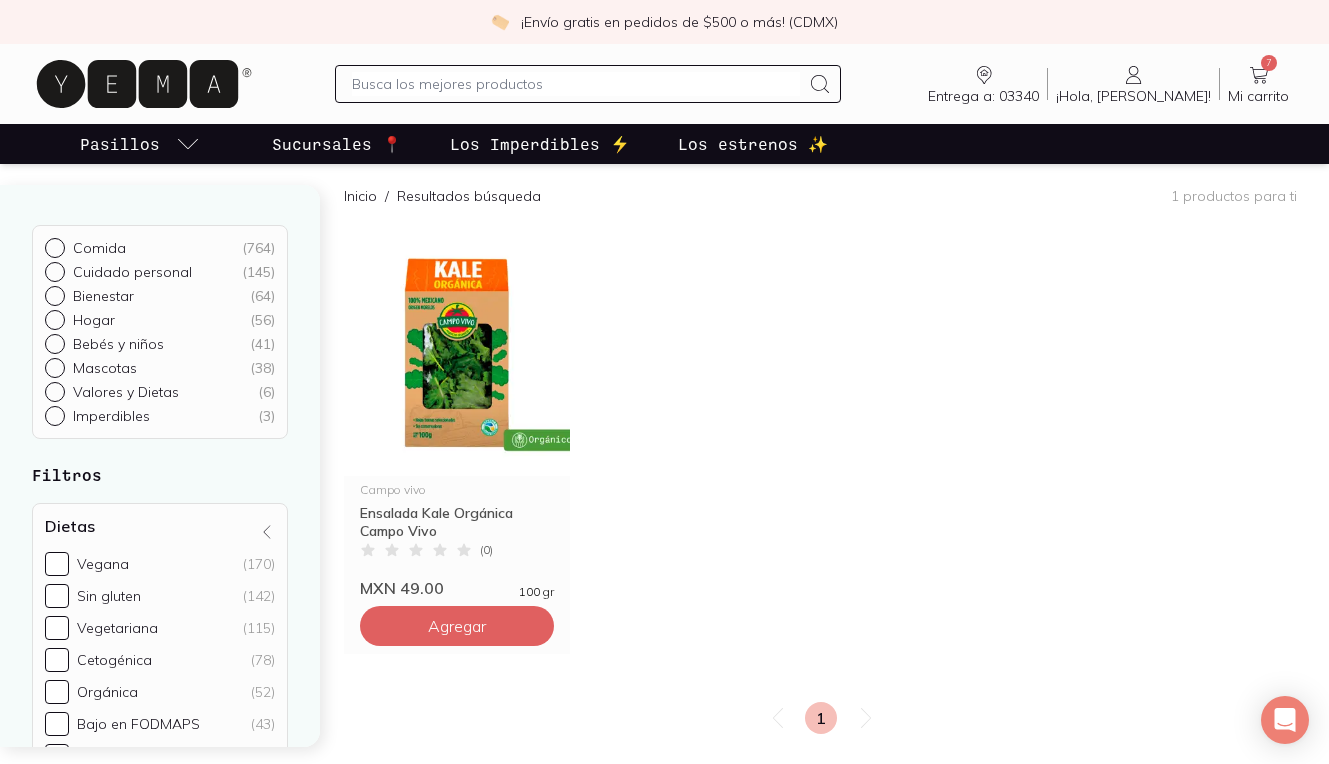 scroll, scrollTop: 173, scrollLeft: 0, axis: vertical 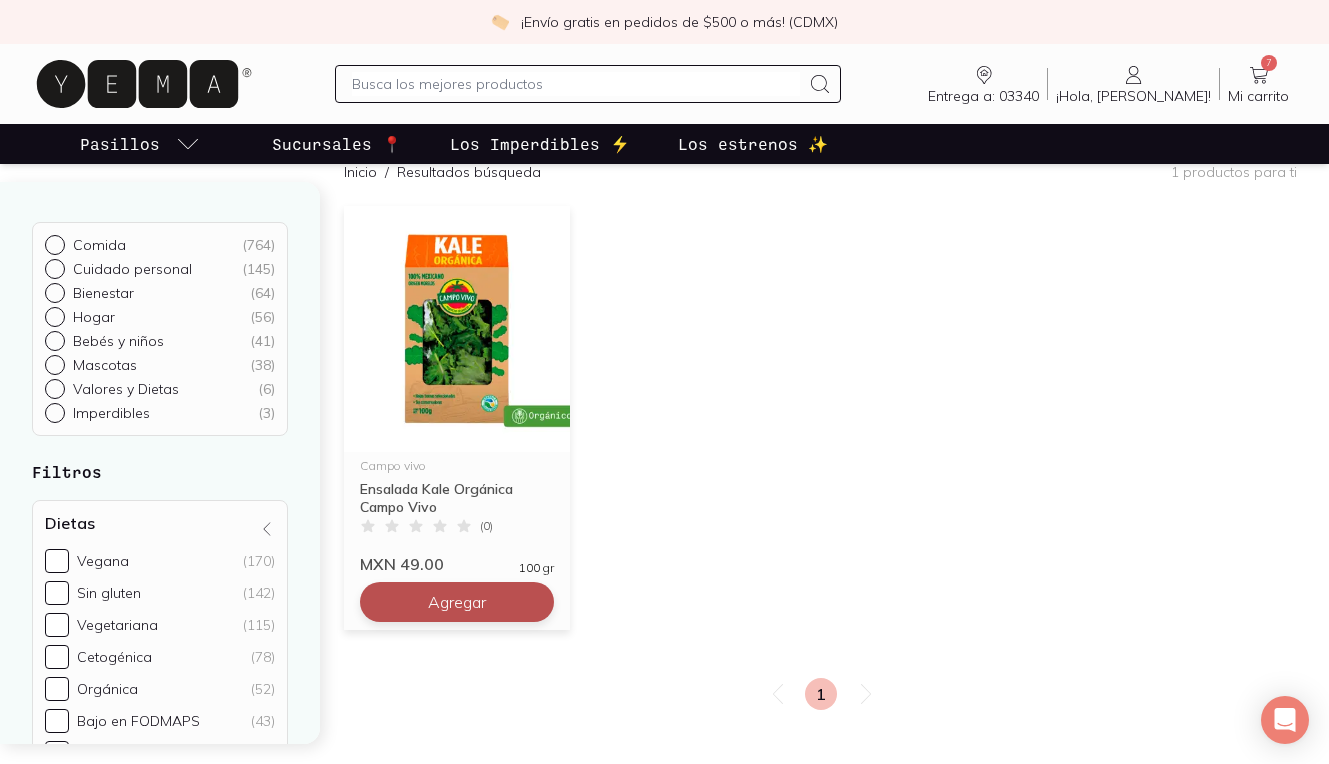 click on "Agregar" at bounding box center (457, 602) 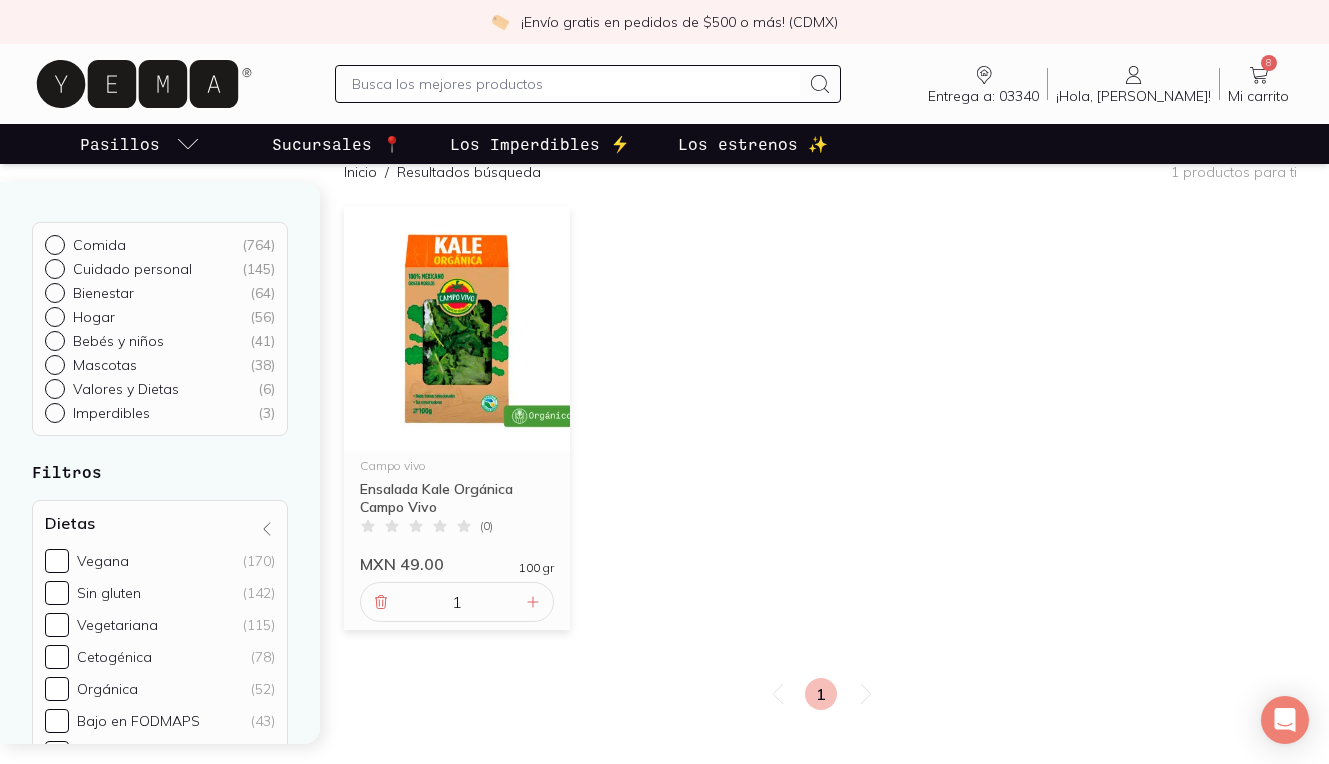 click 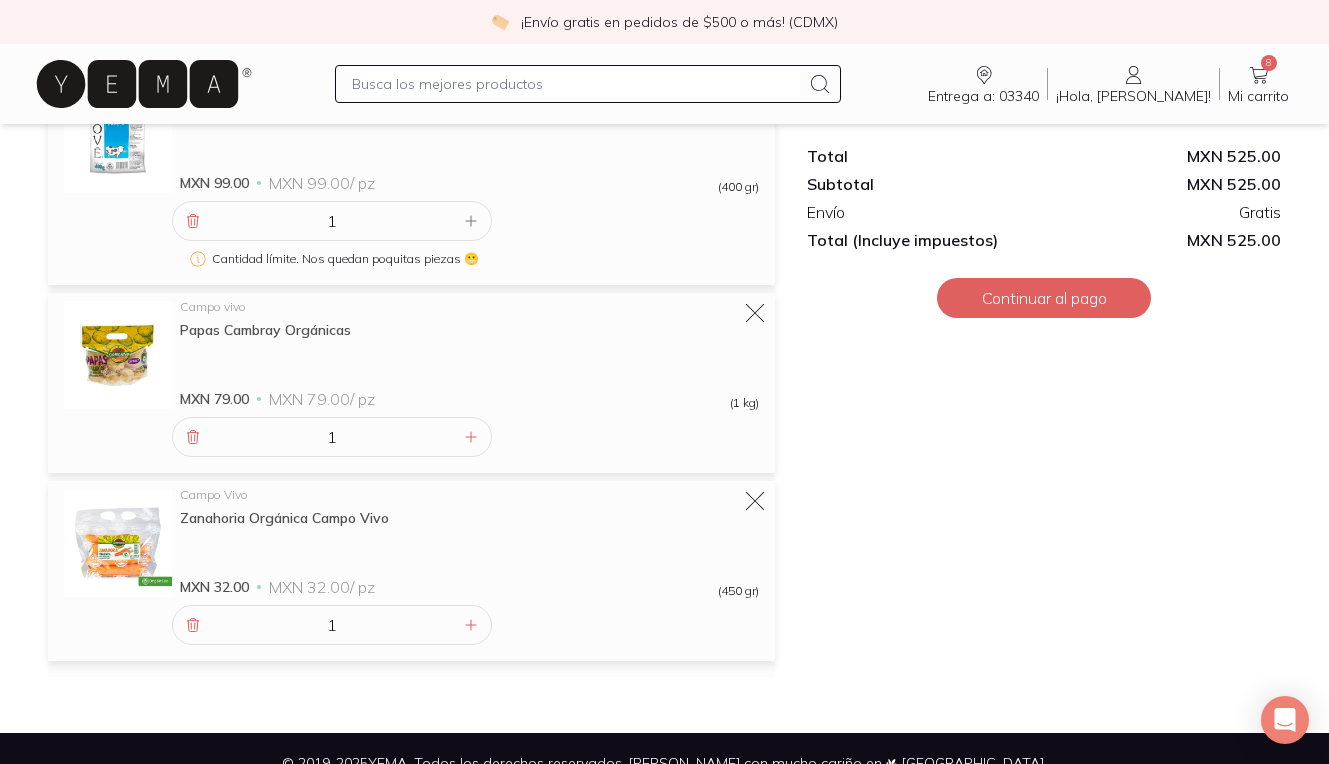 scroll, scrollTop: 1278, scrollLeft: 0, axis: vertical 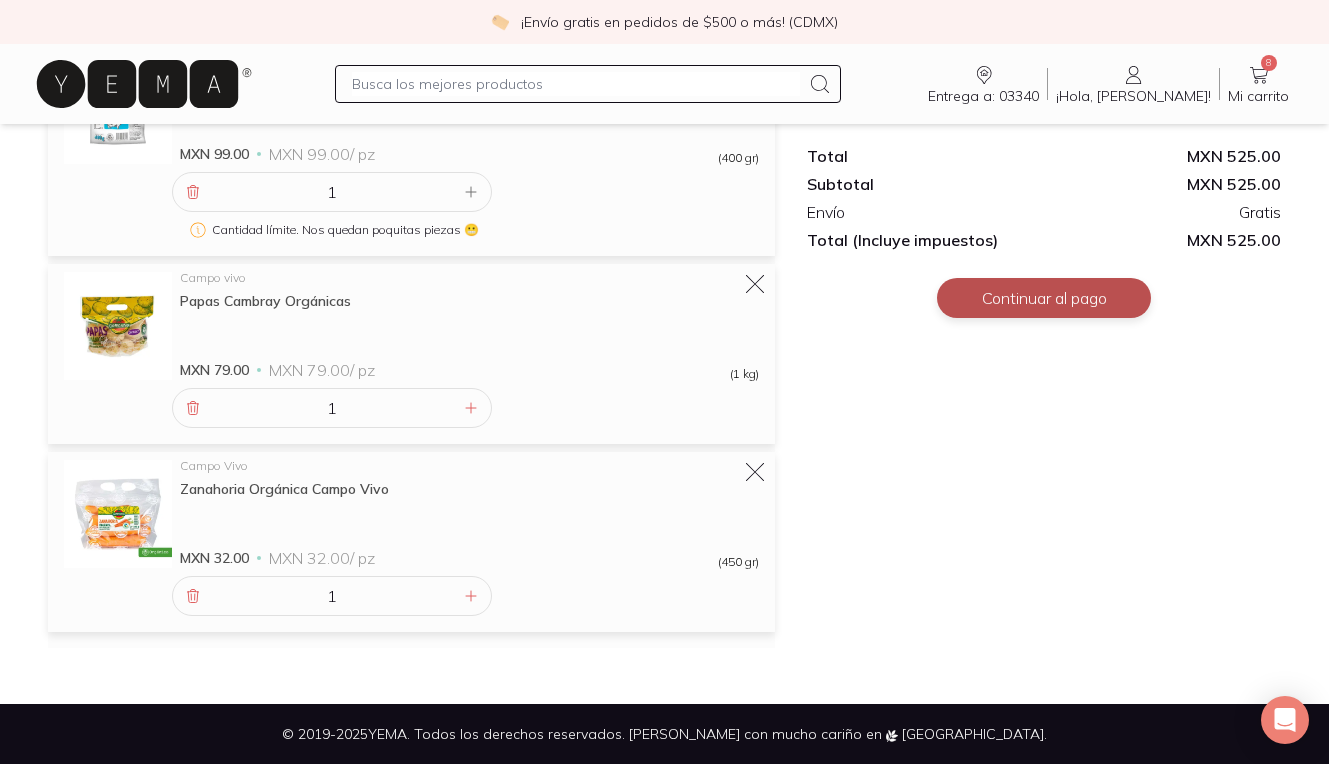 click on "Continuar al pago" at bounding box center [1044, 298] 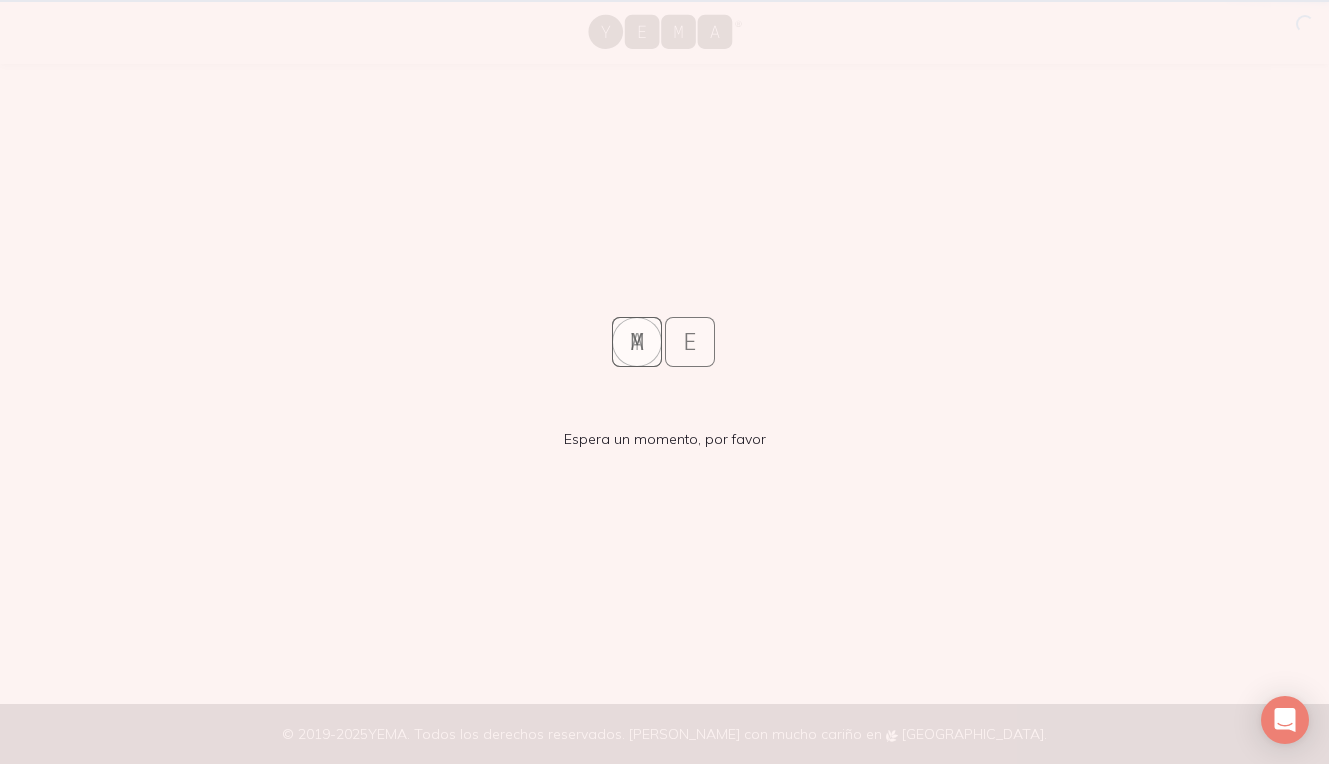 scroll, scrollTop: 0, scrollLeft: 0, axis: both 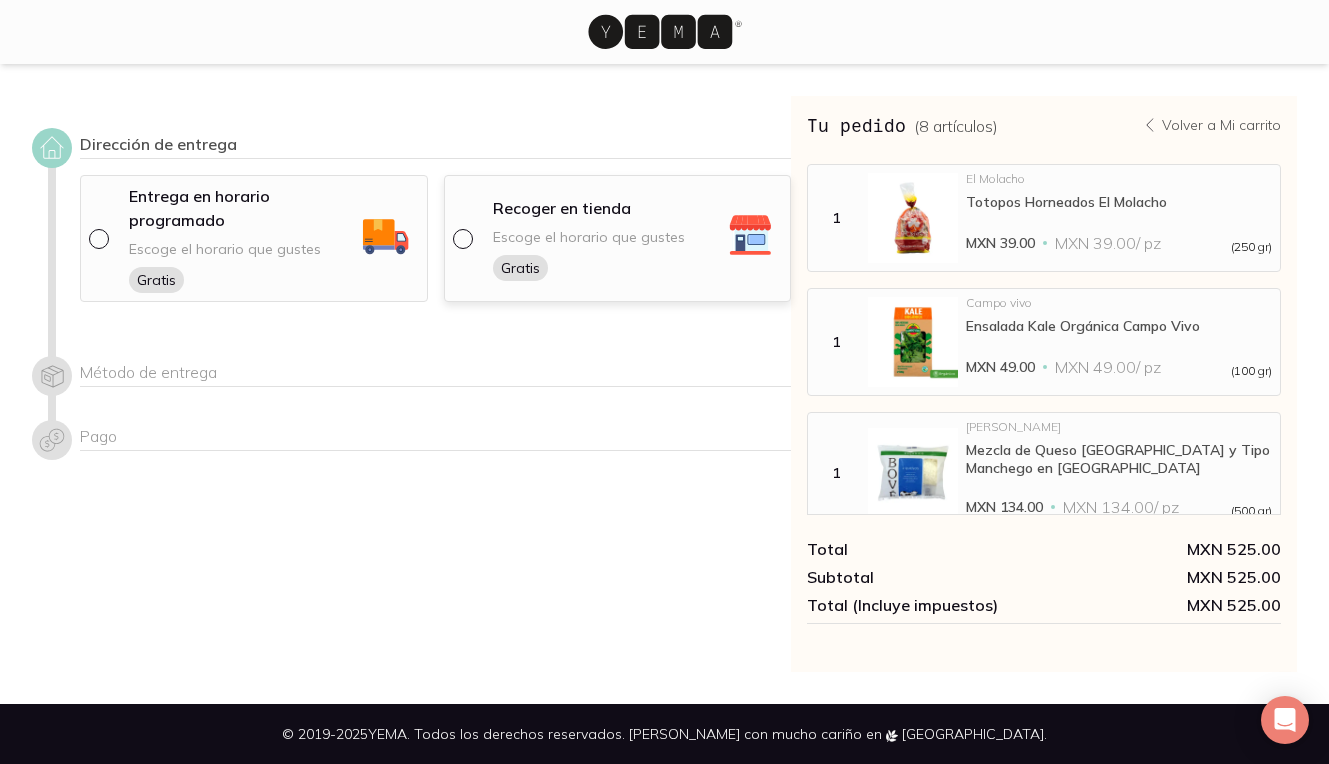 click at bounding box center [467, 239] 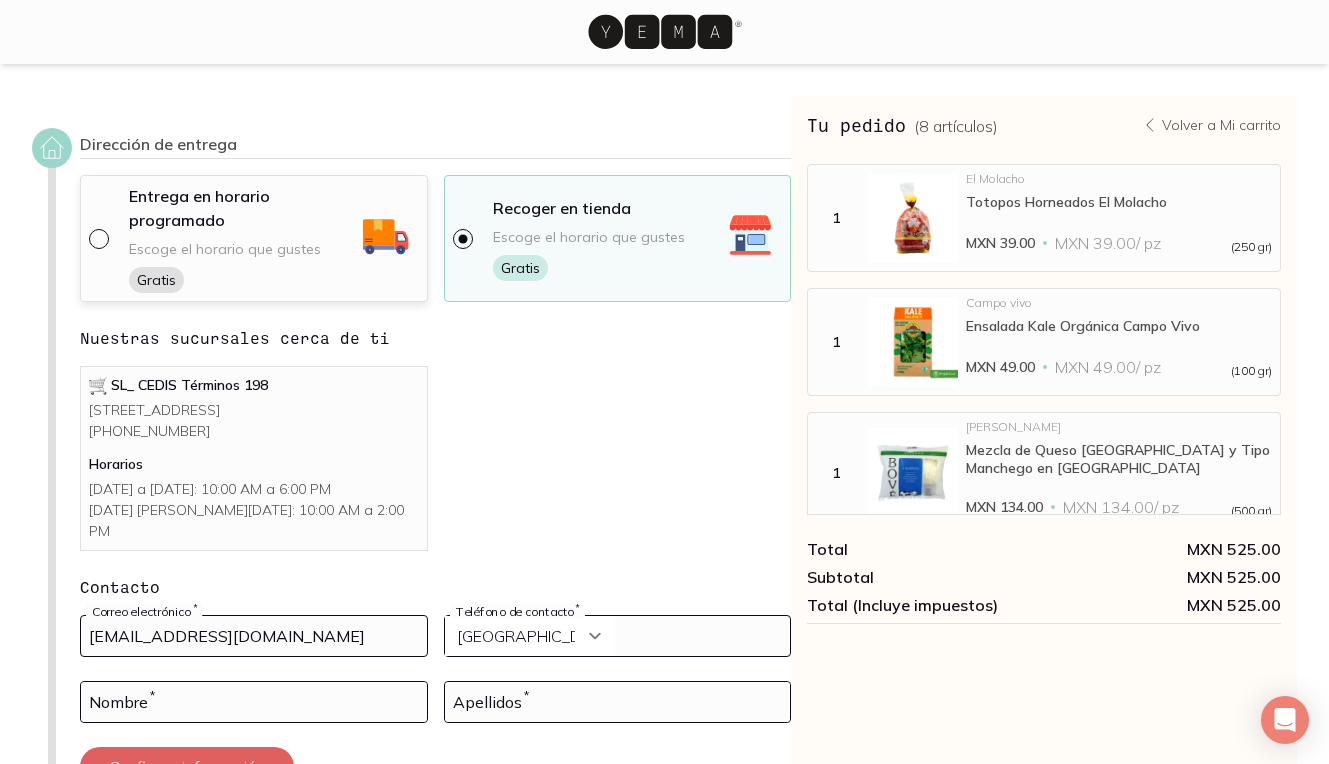 click at bounding box center (97, 237) 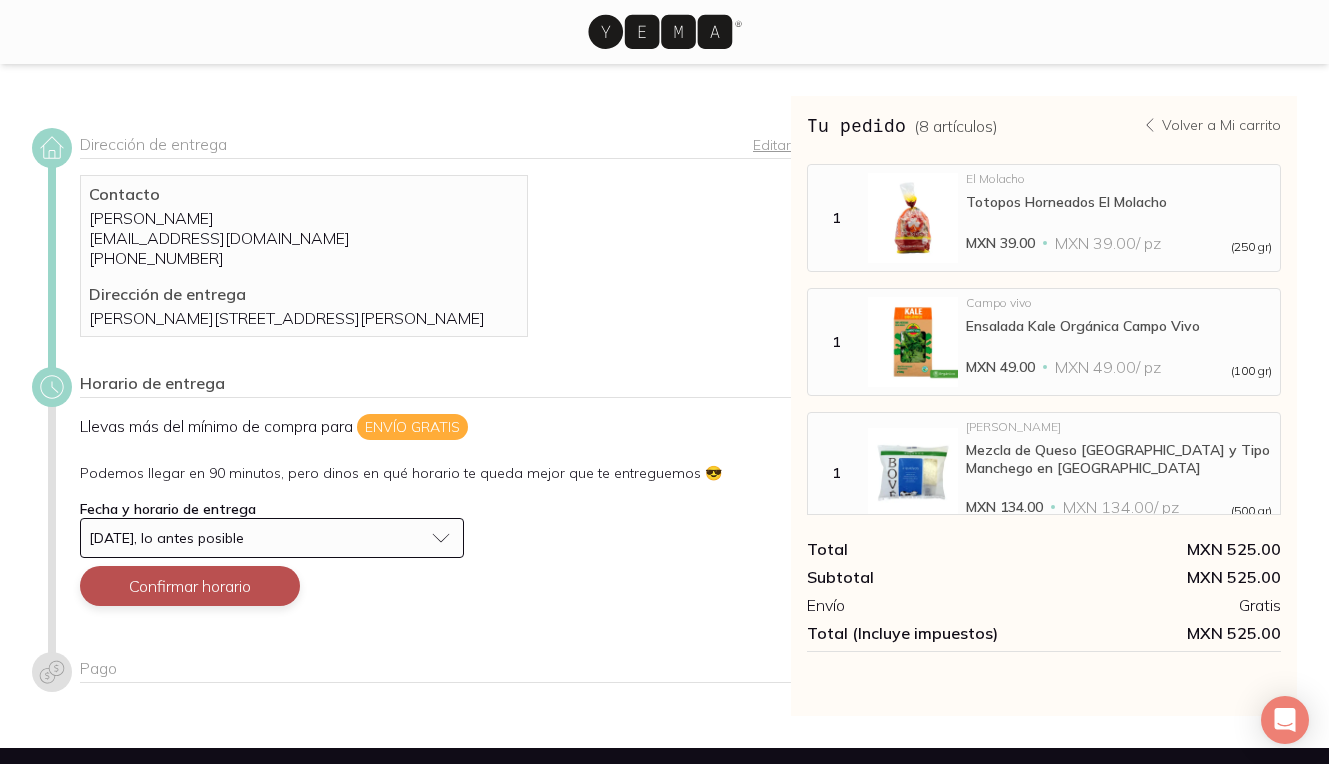 click on "Confirmar horario" at bounding box center (190, 586) 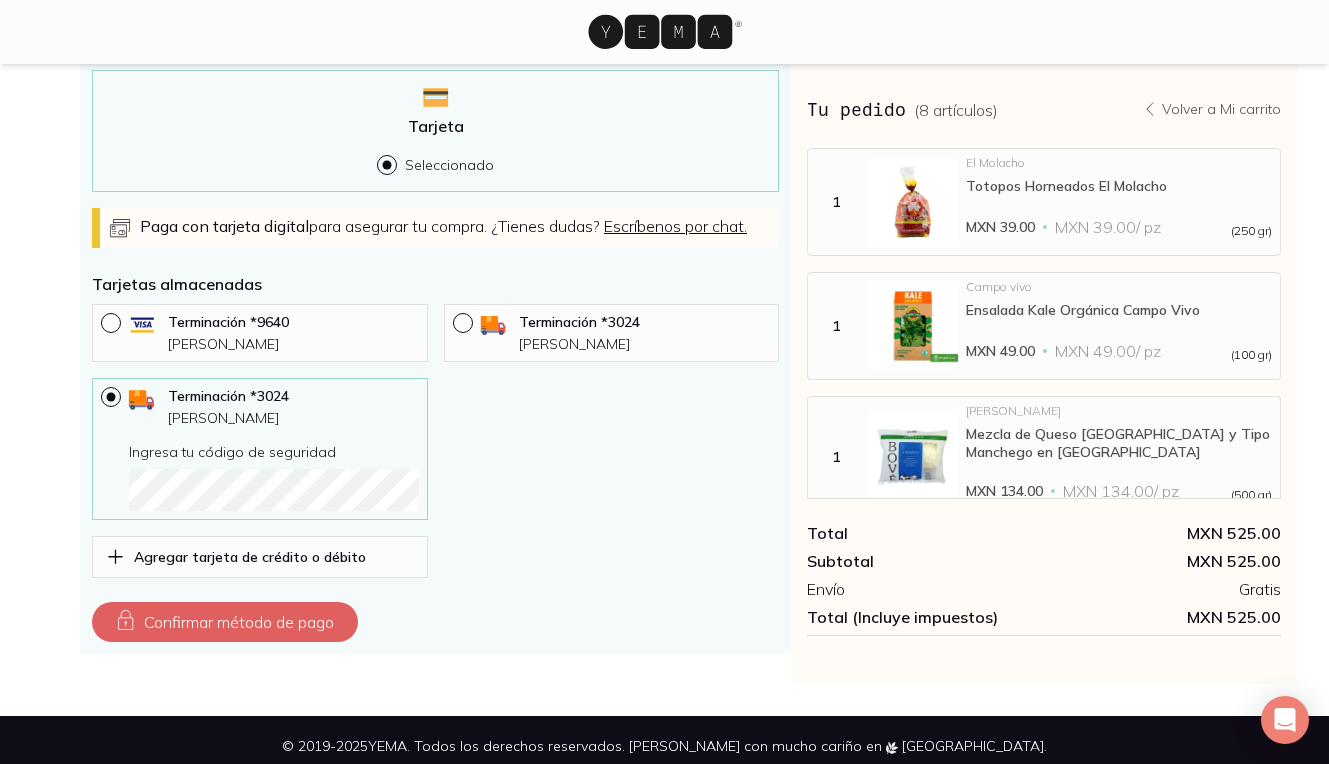 scroll, scrollTop: 625, scrollLeft: 0, axis: vertical 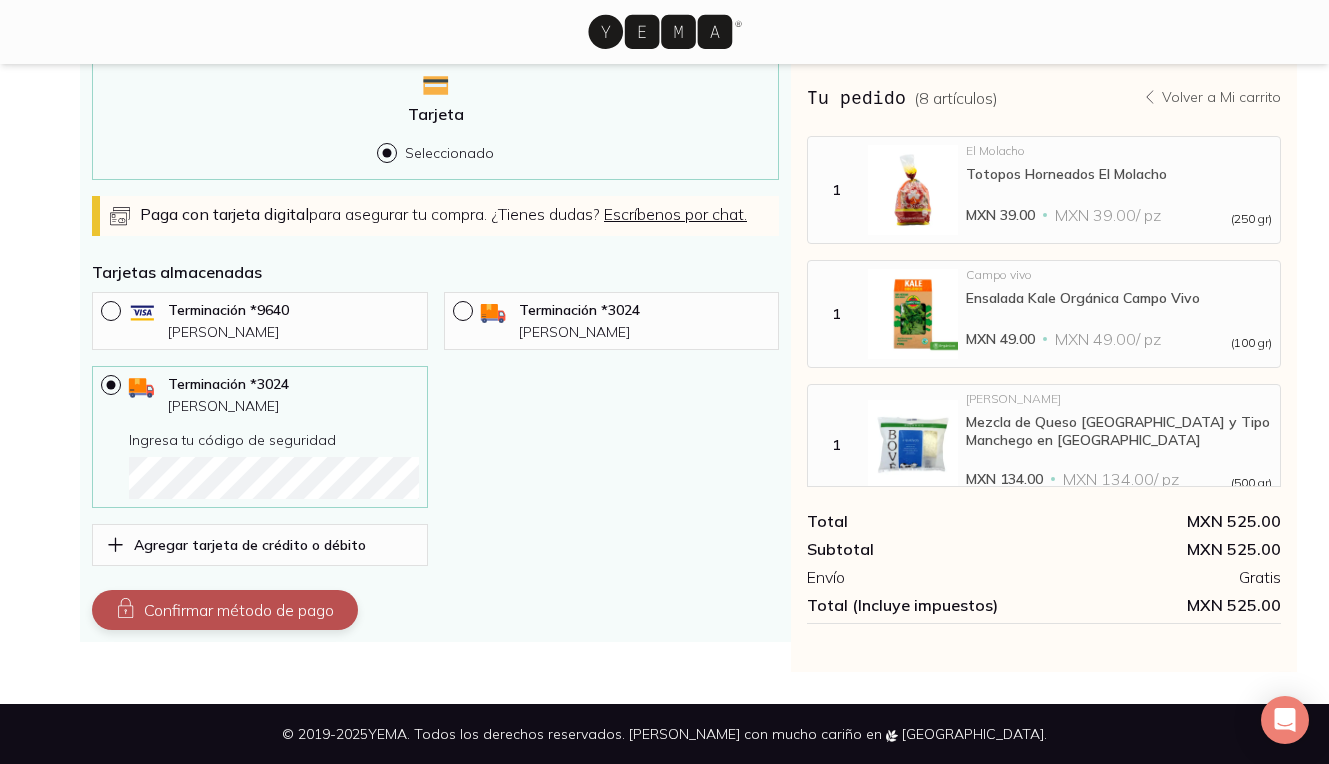 click on "Confirmar método de pago" at bounding box center [225, 610] 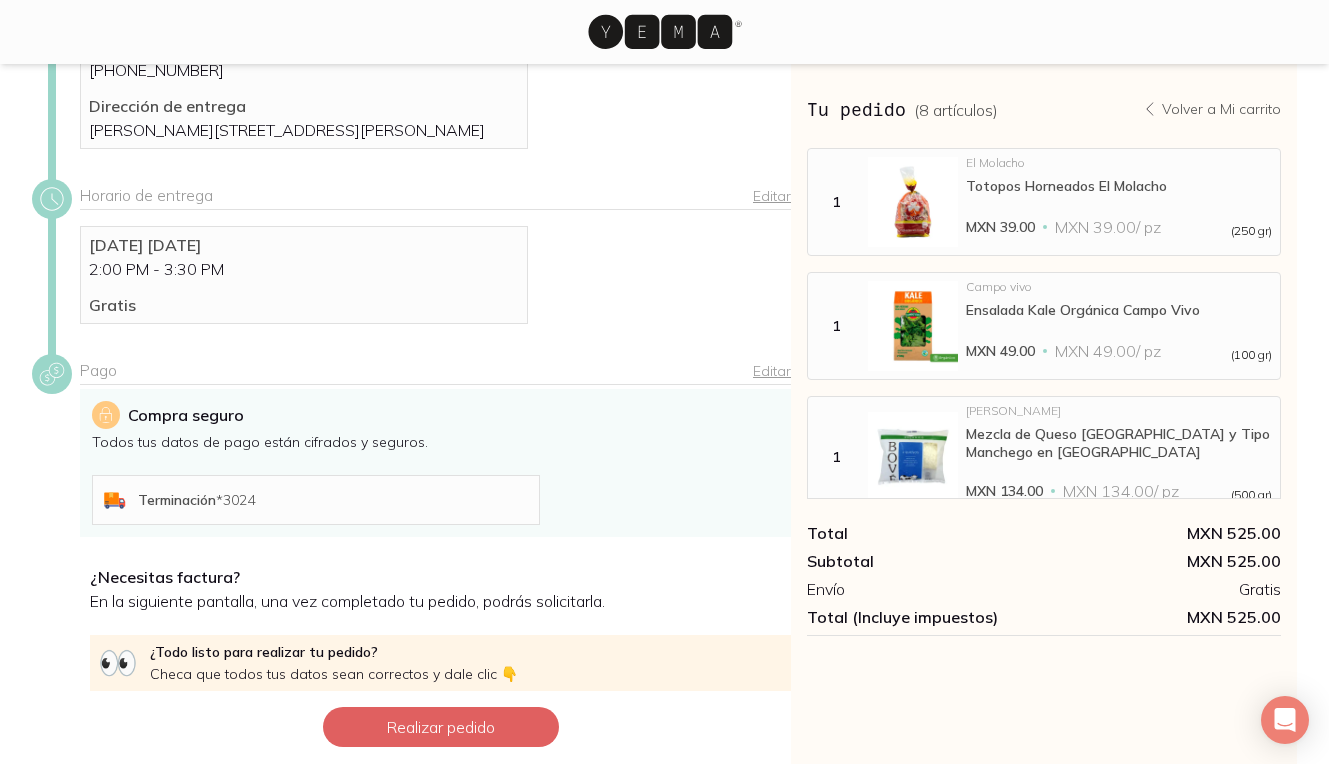 scroll, scrollTop: 323, scrollLeft: 0, axis: vertical 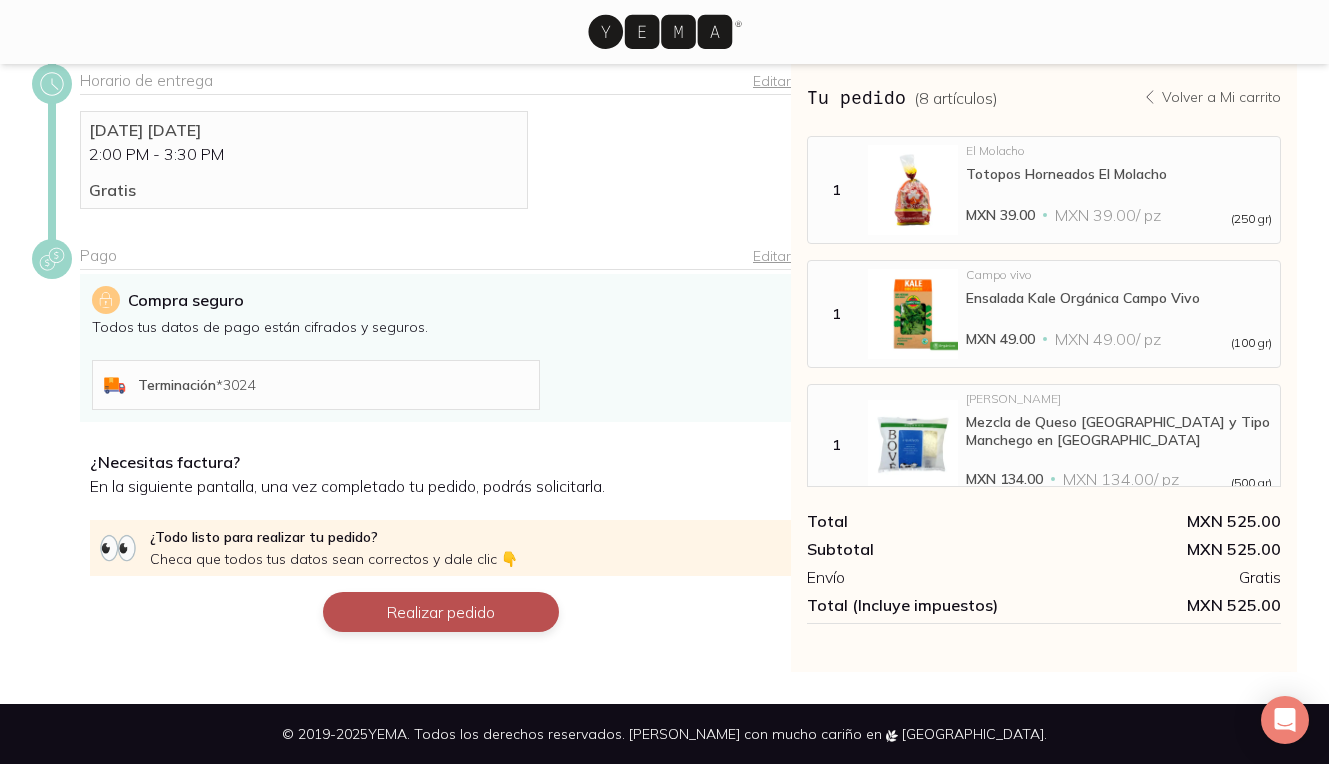 click on "Realizar pedido" at bounding box center (441, 612) 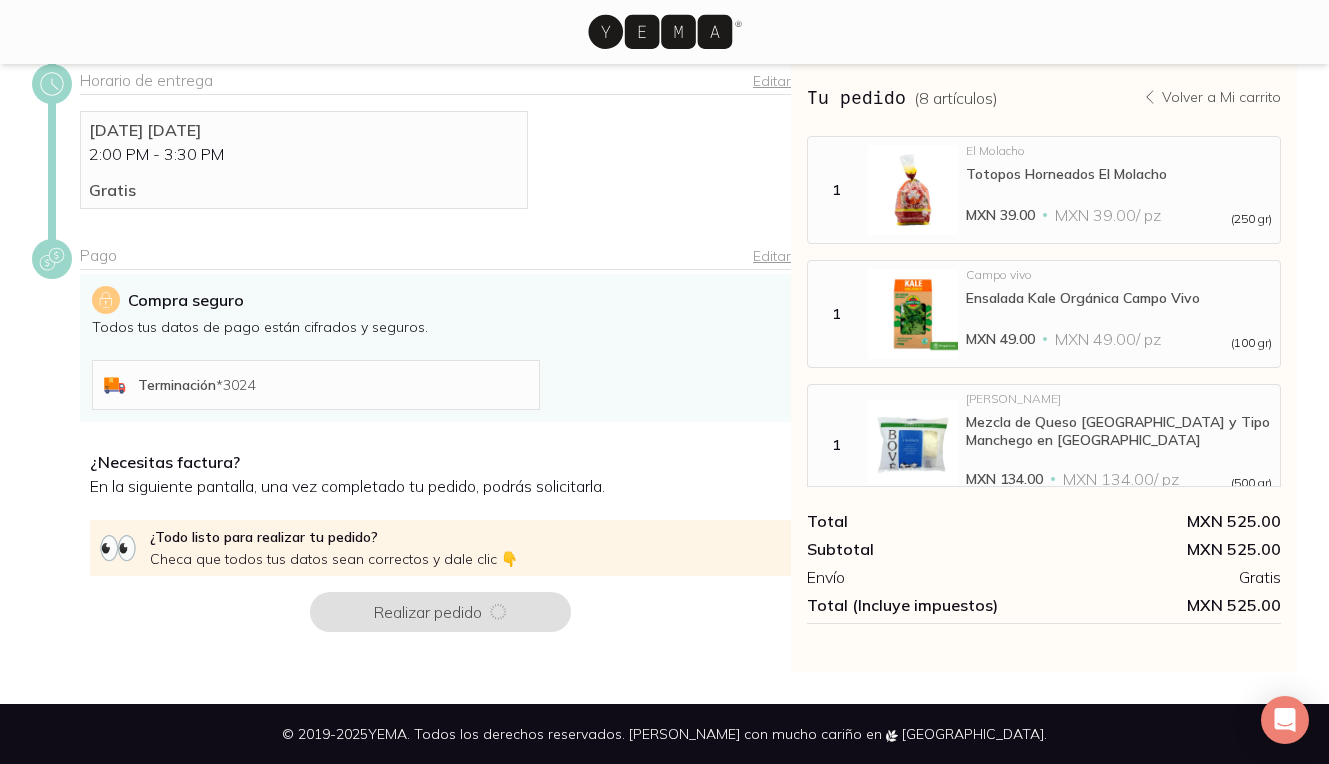 scroll, scrollTop: 0, scrollLeft: 0, axis: both 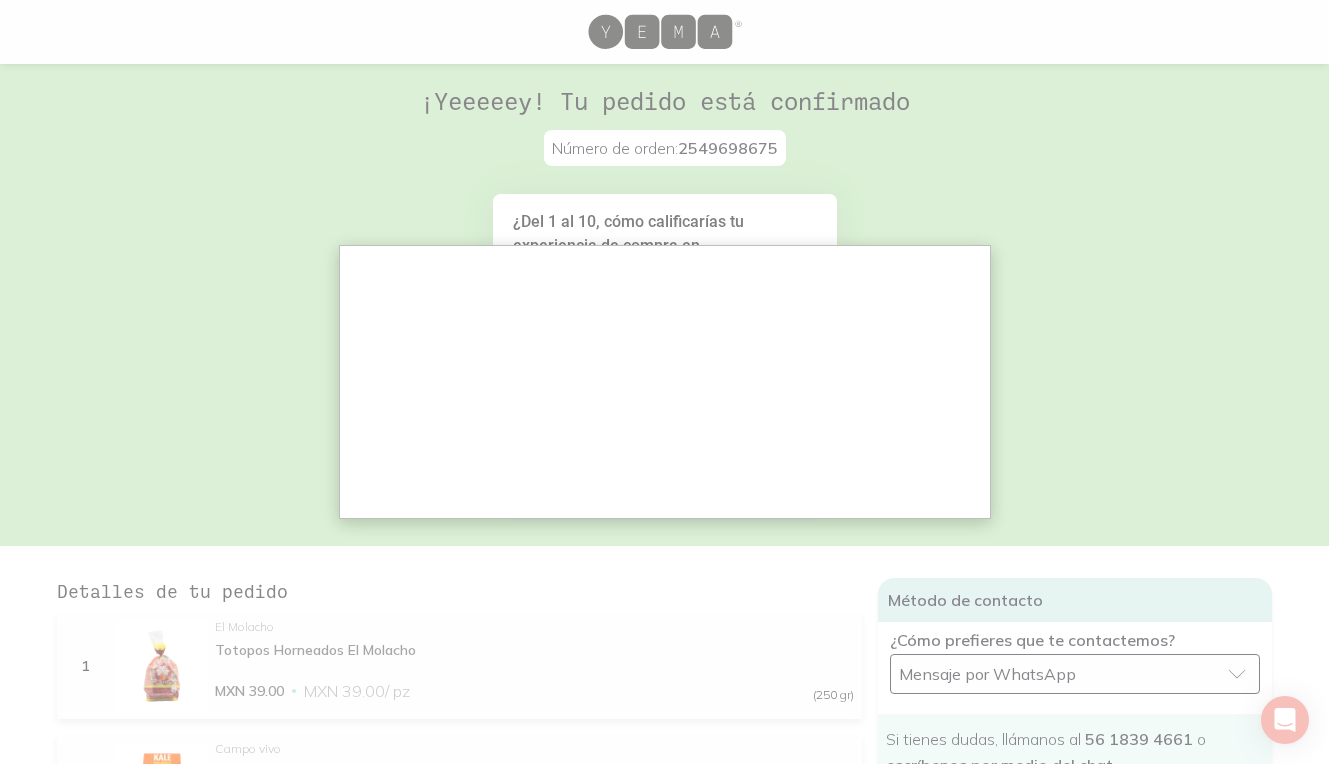 click at bounding box center (664, 938) 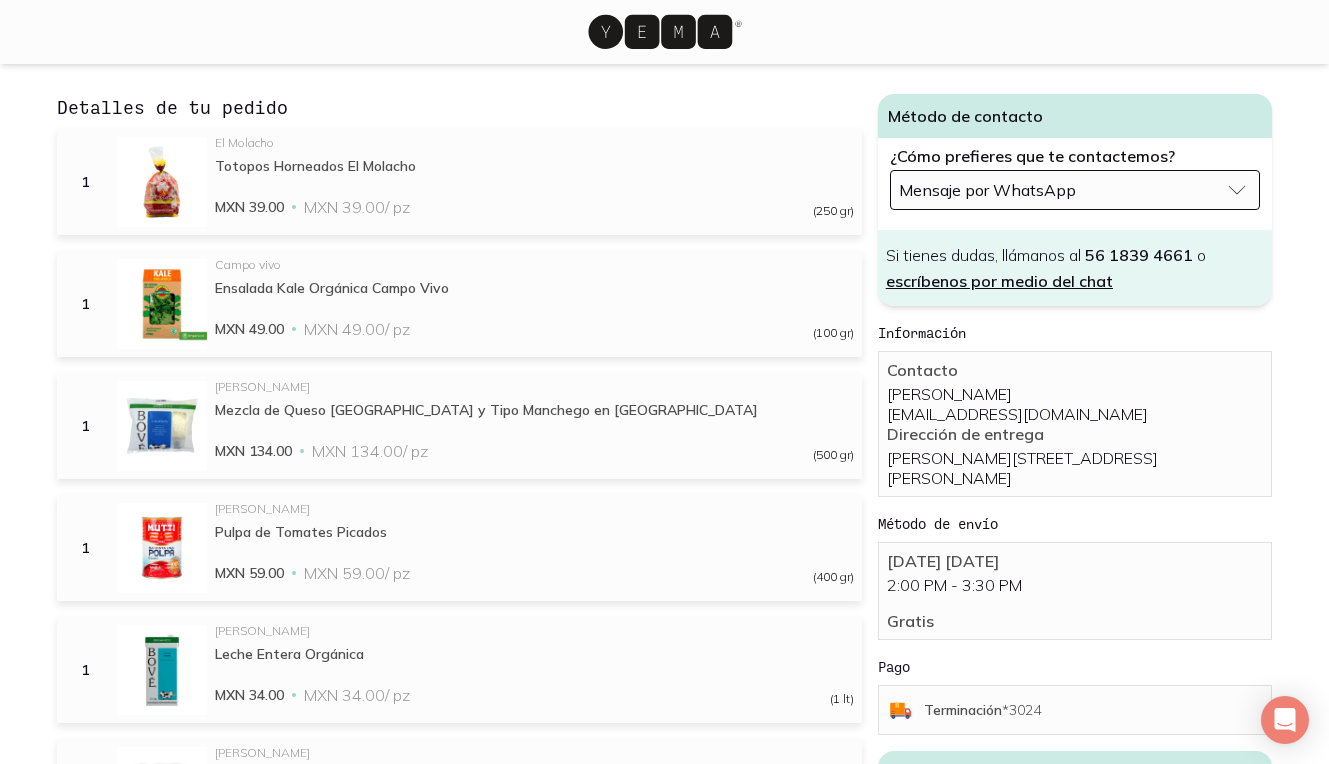 scroll, scrollTop: 0, scrollLeft: 0, axis: both 